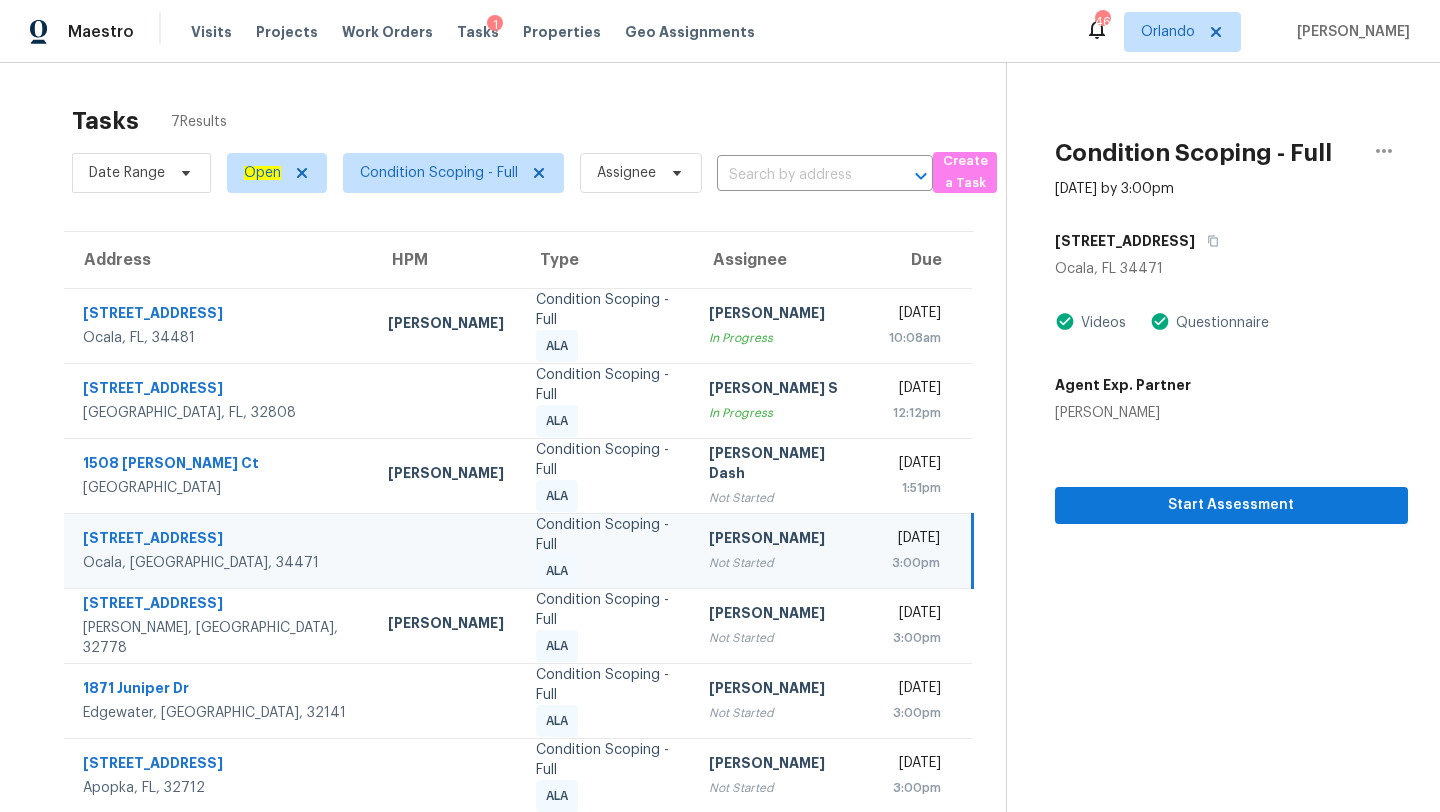 scroll, scrollTop: 0, scrollLeft: 0, axis: both 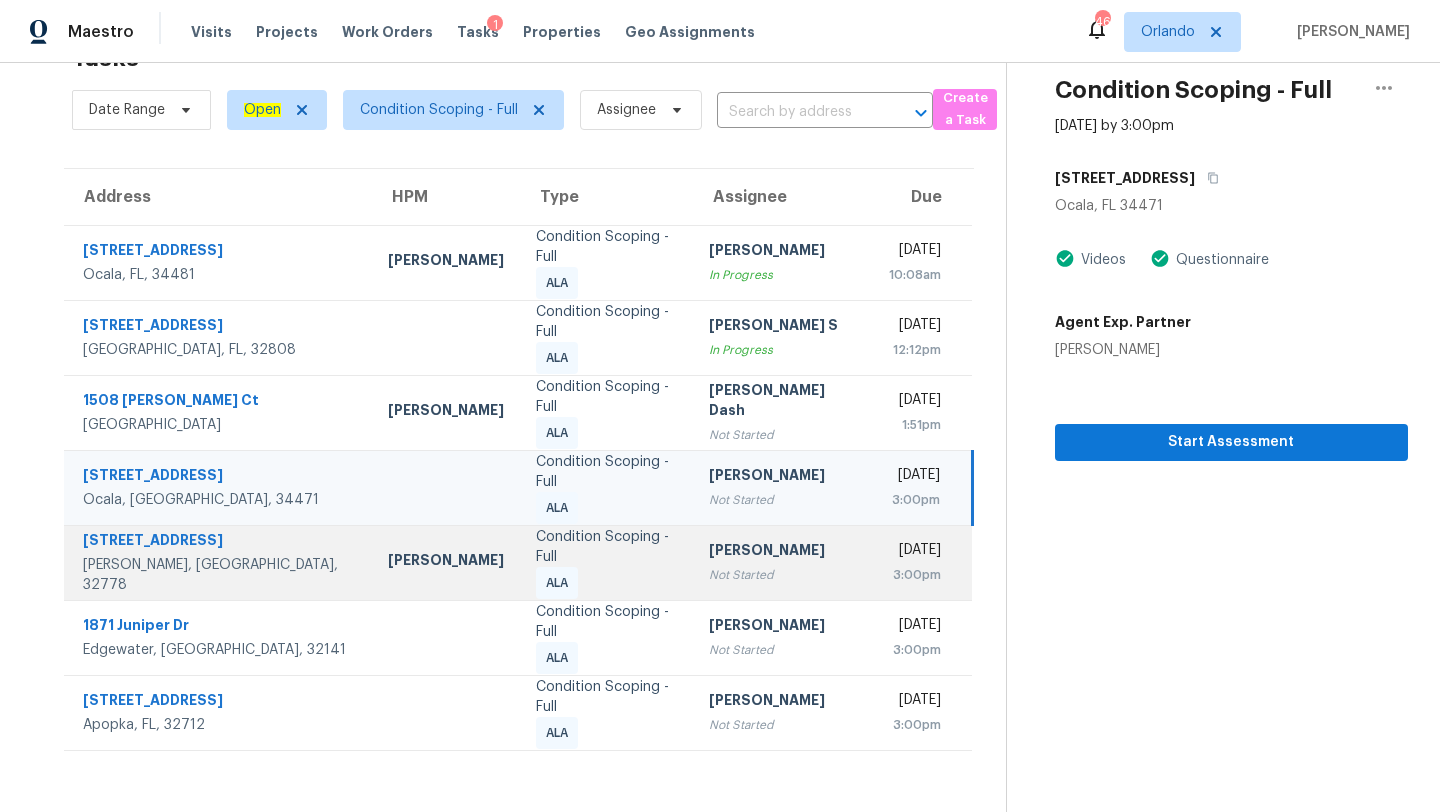 click on "[PERSON_NAME]" at bounding box center [783, 552] 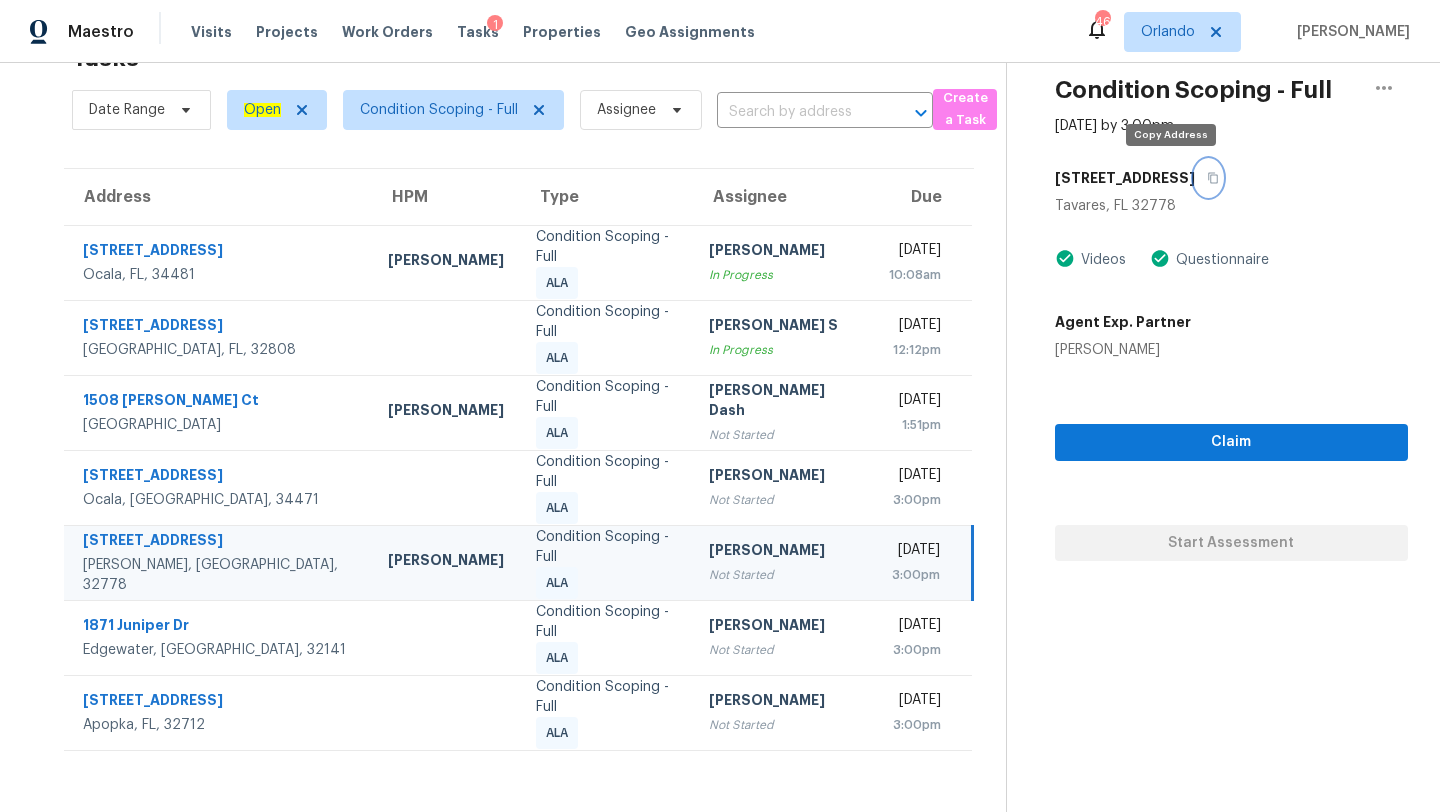 click 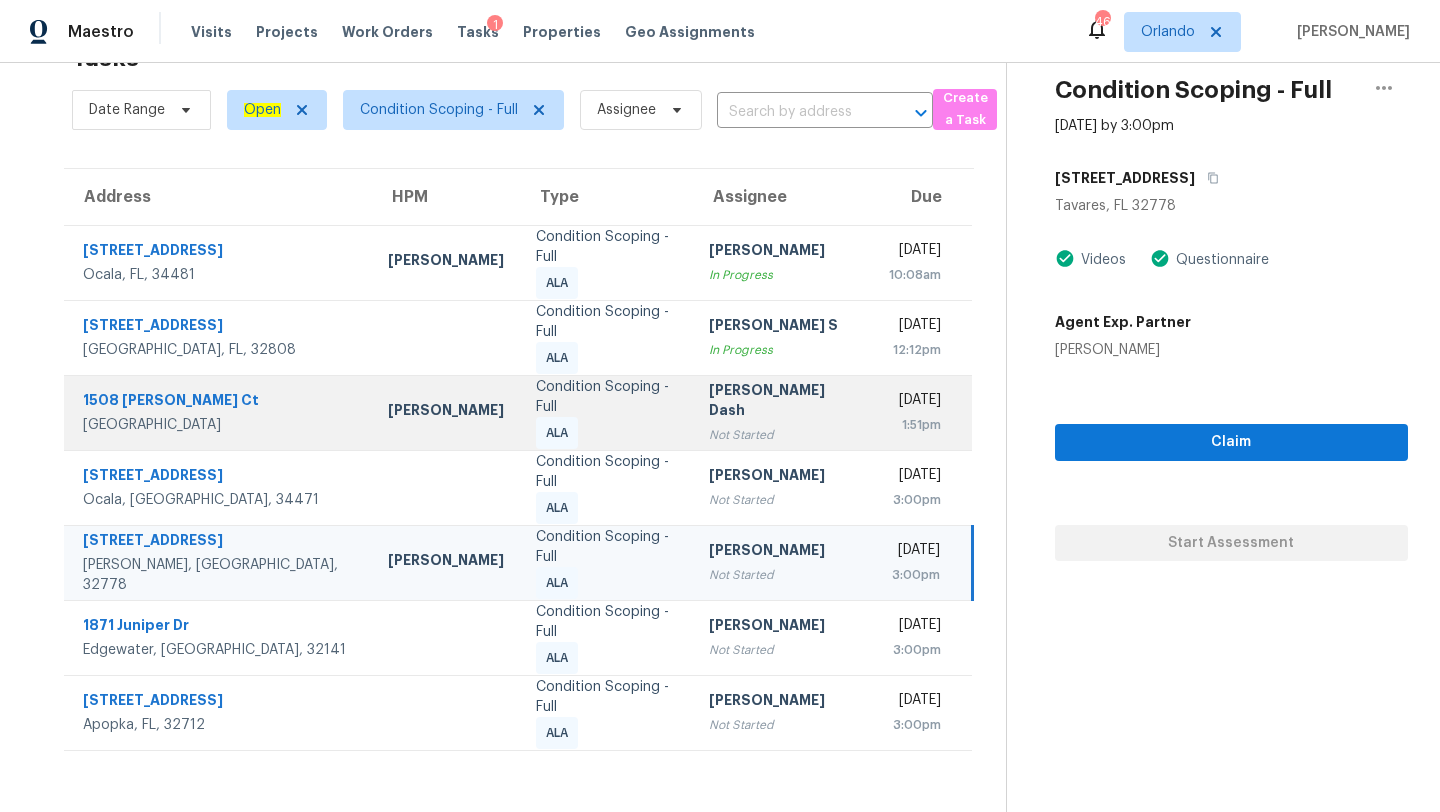 click on "[PERSON_NAME] Dash" at bounding box center (783, 402) 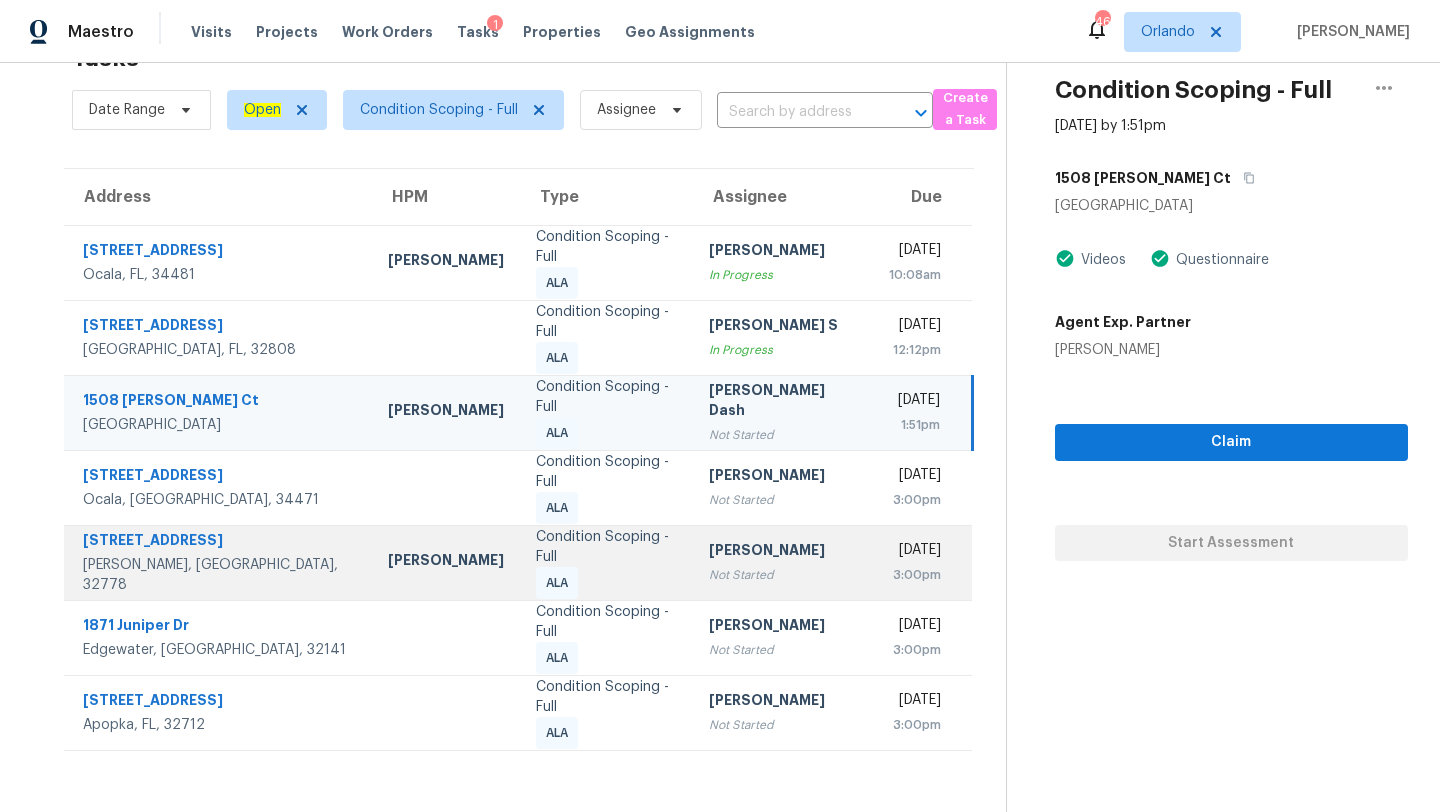 click on "[DATE]" at bounding box center (915, 552) 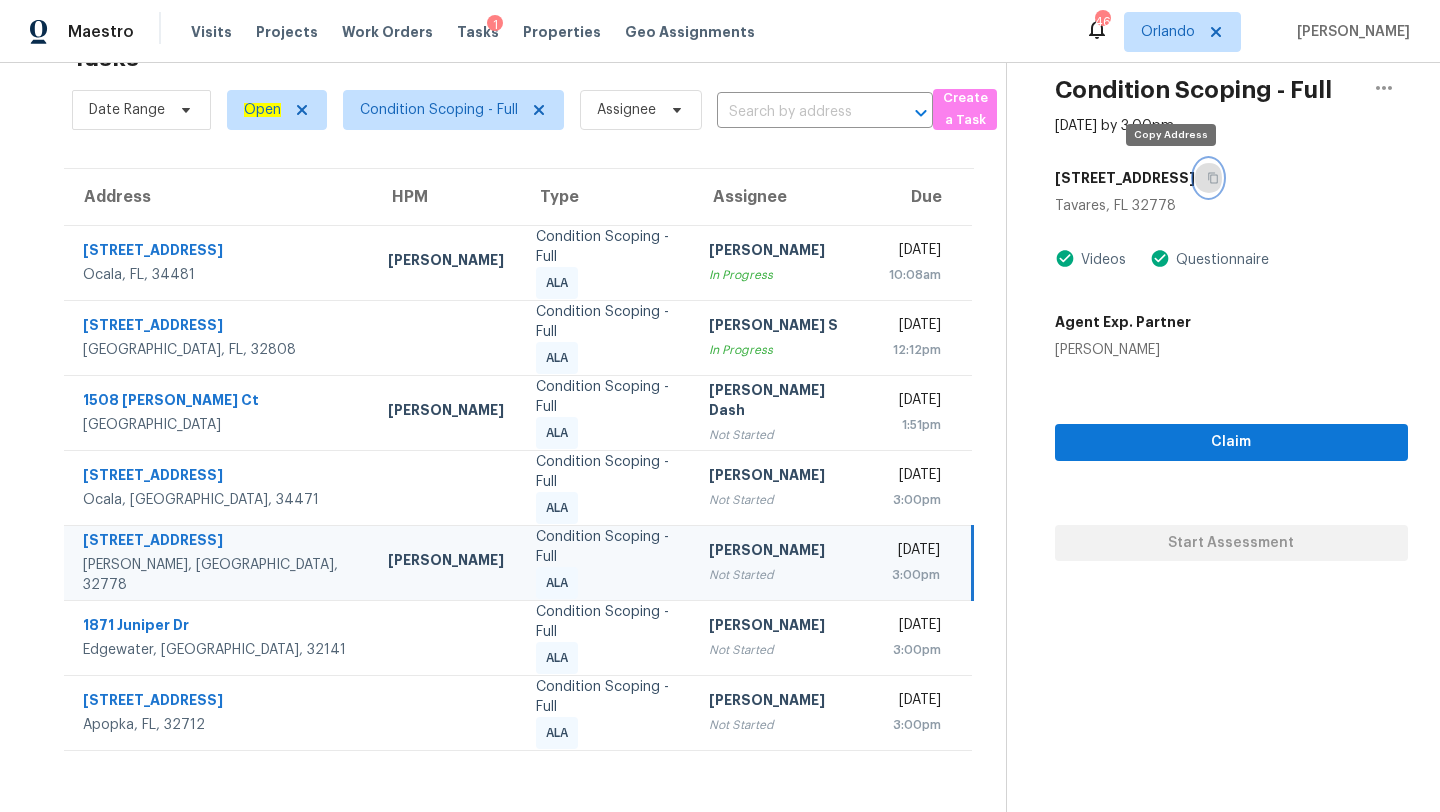 click at bounding box center [1208, 178] 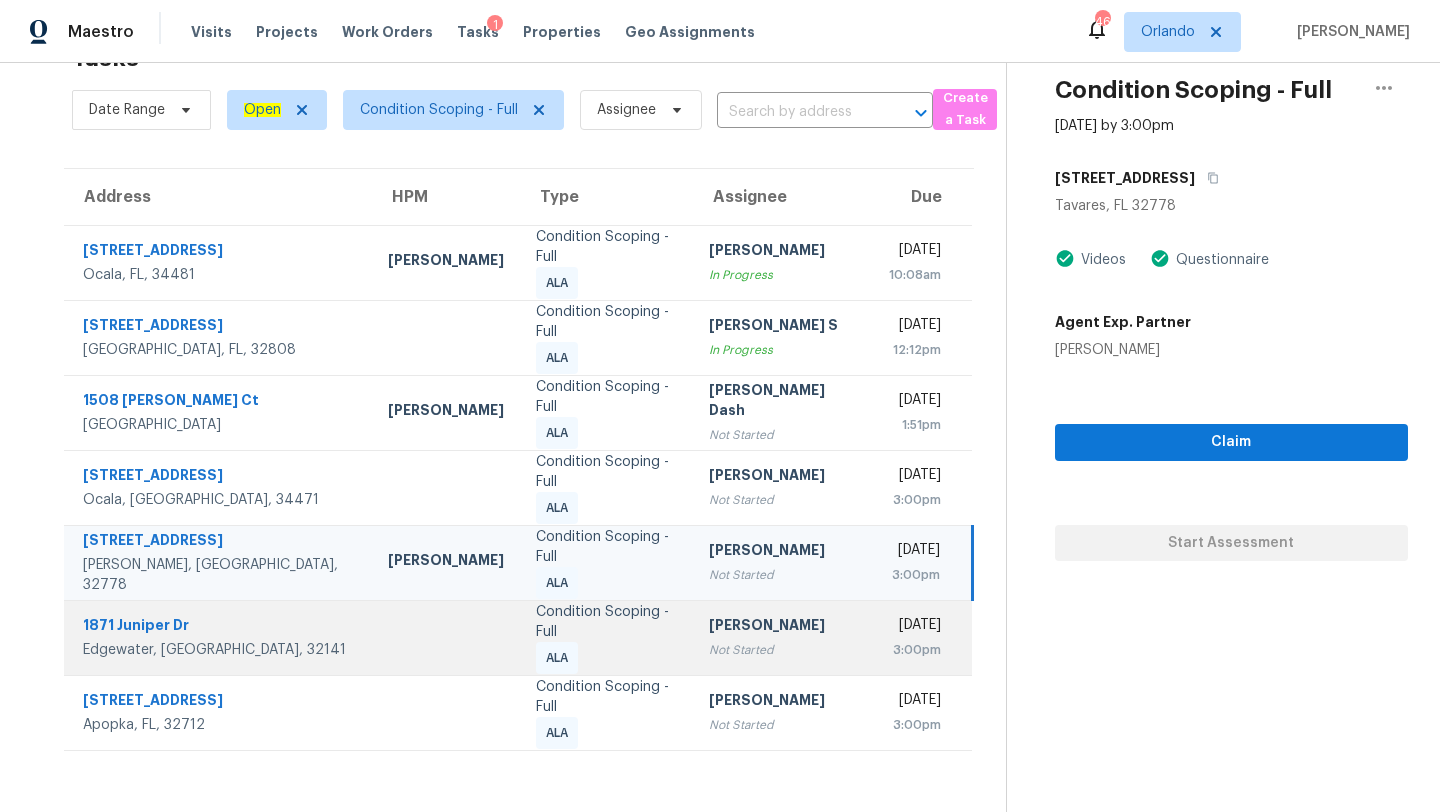 click on "[PERSON_NAME]" at bounding box center (783, 627) 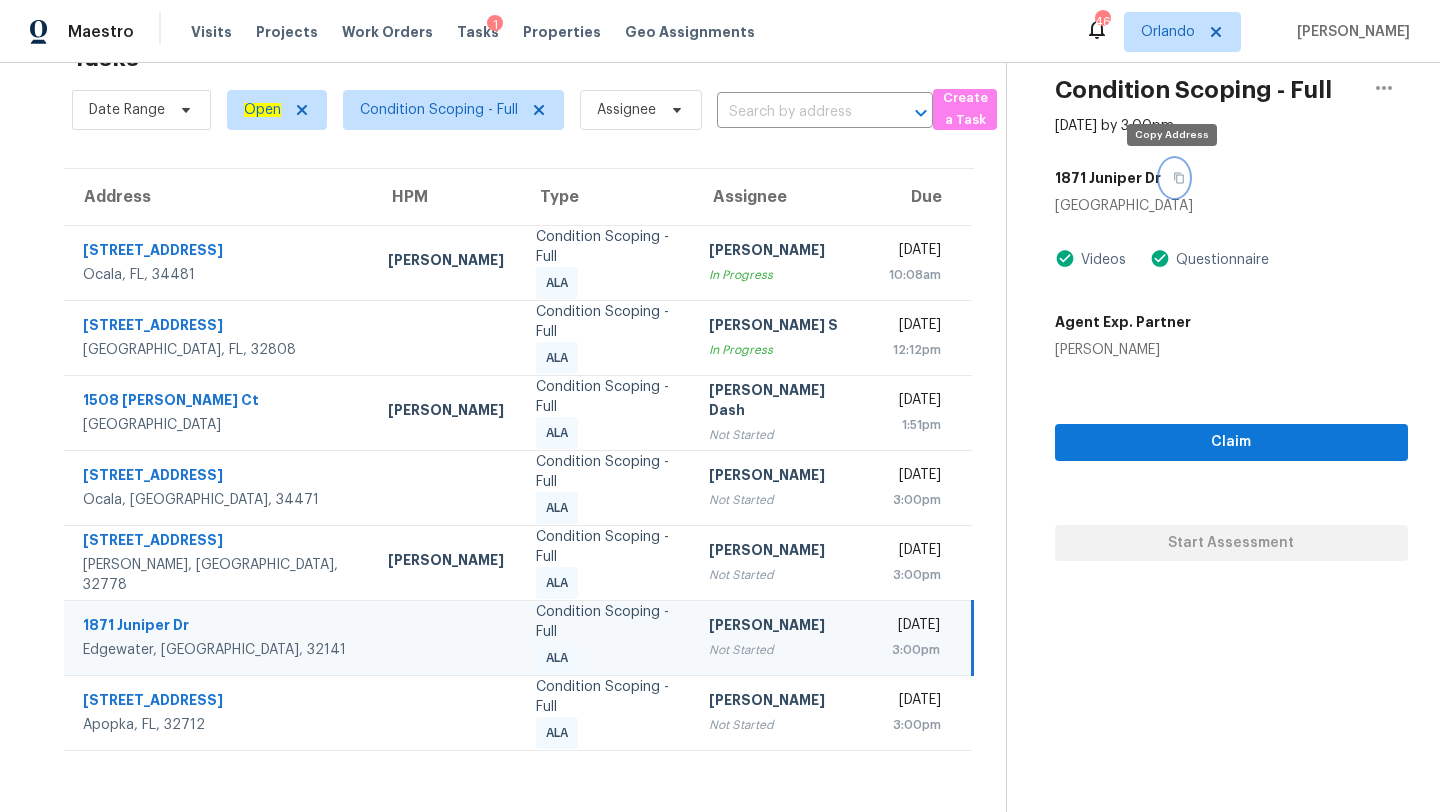 click at bounding box center (1174, 178) 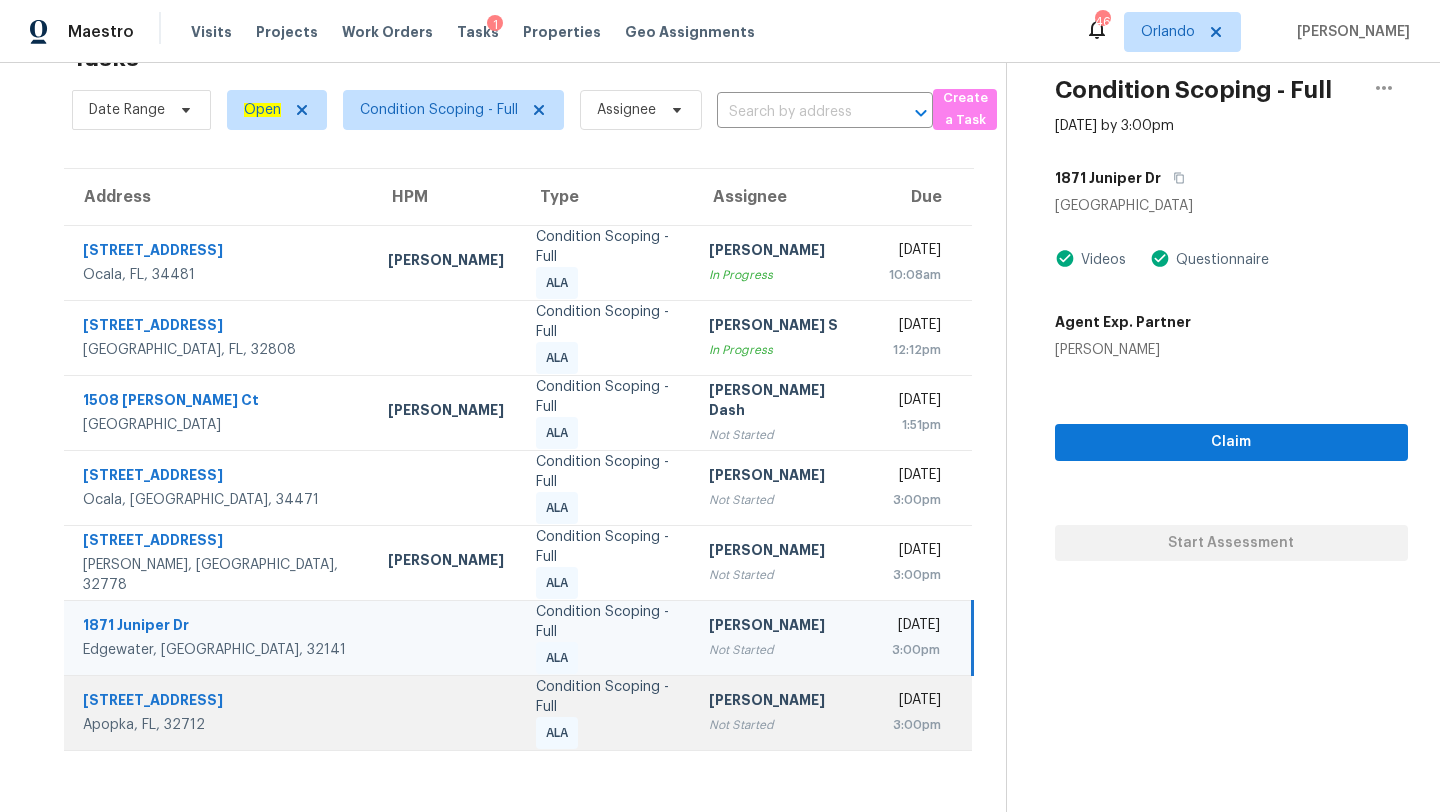 click on "[PERSON_NAME]" at bounding box center [783, 702] 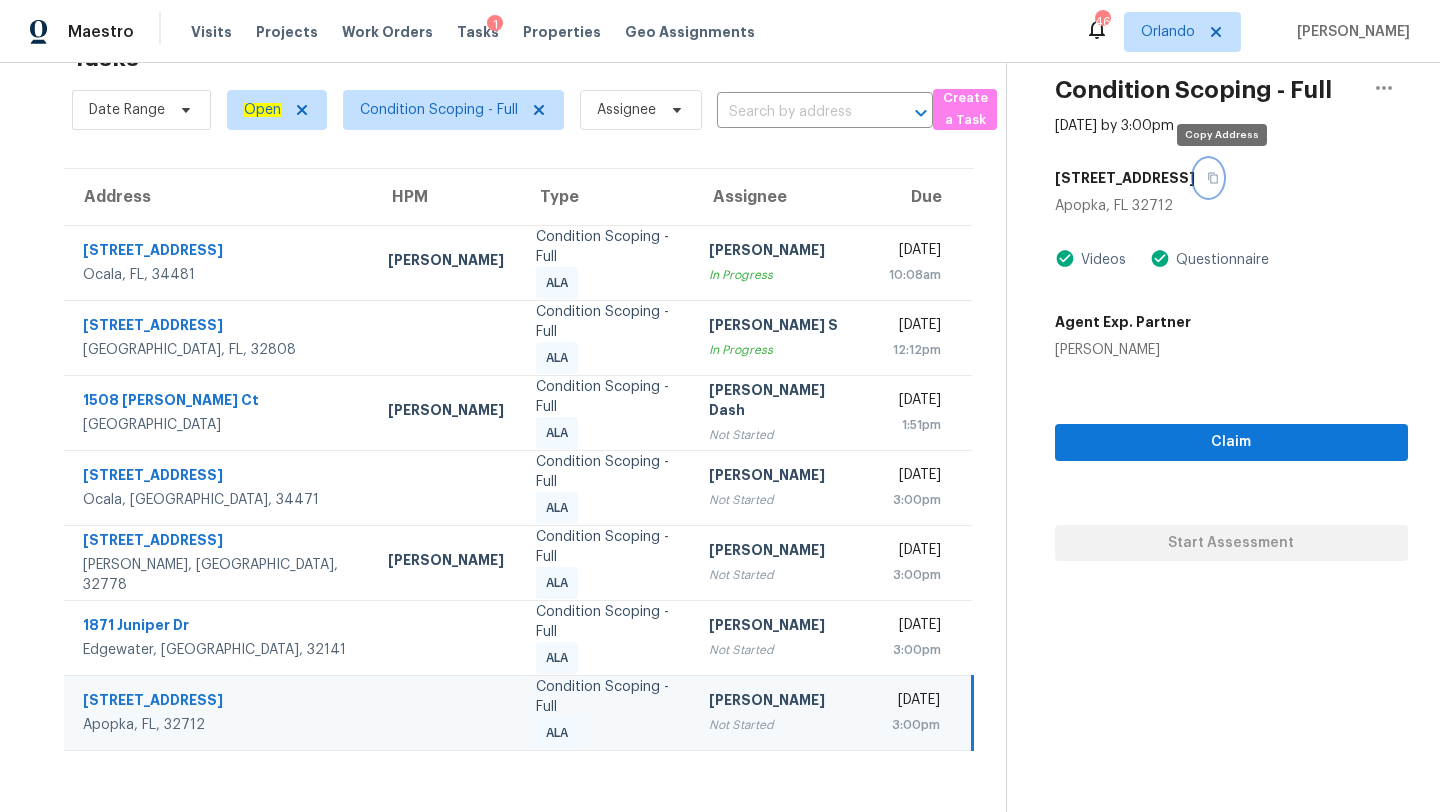 click 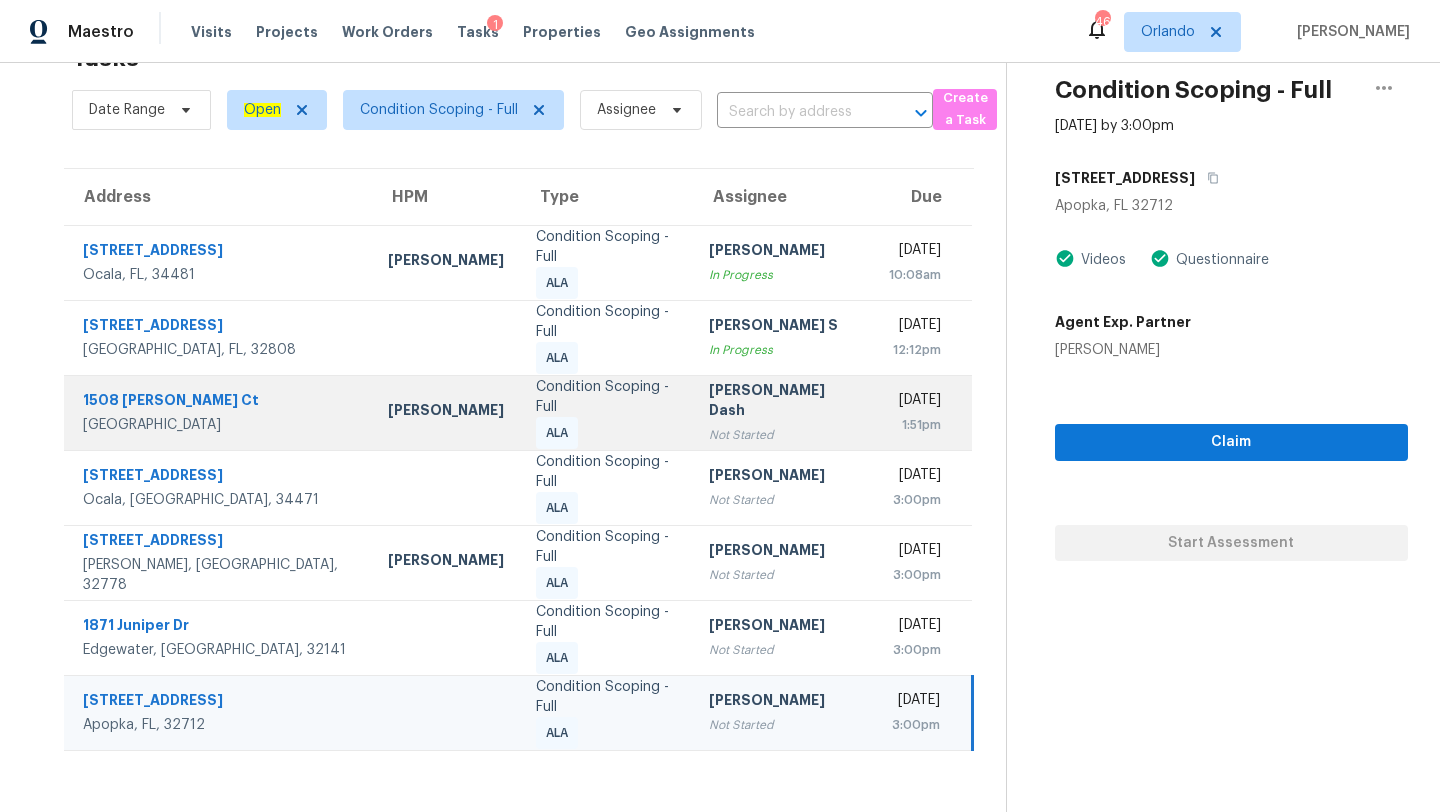 click on "[PERSON_NAME] Dash" at bounding box center (783, 402) 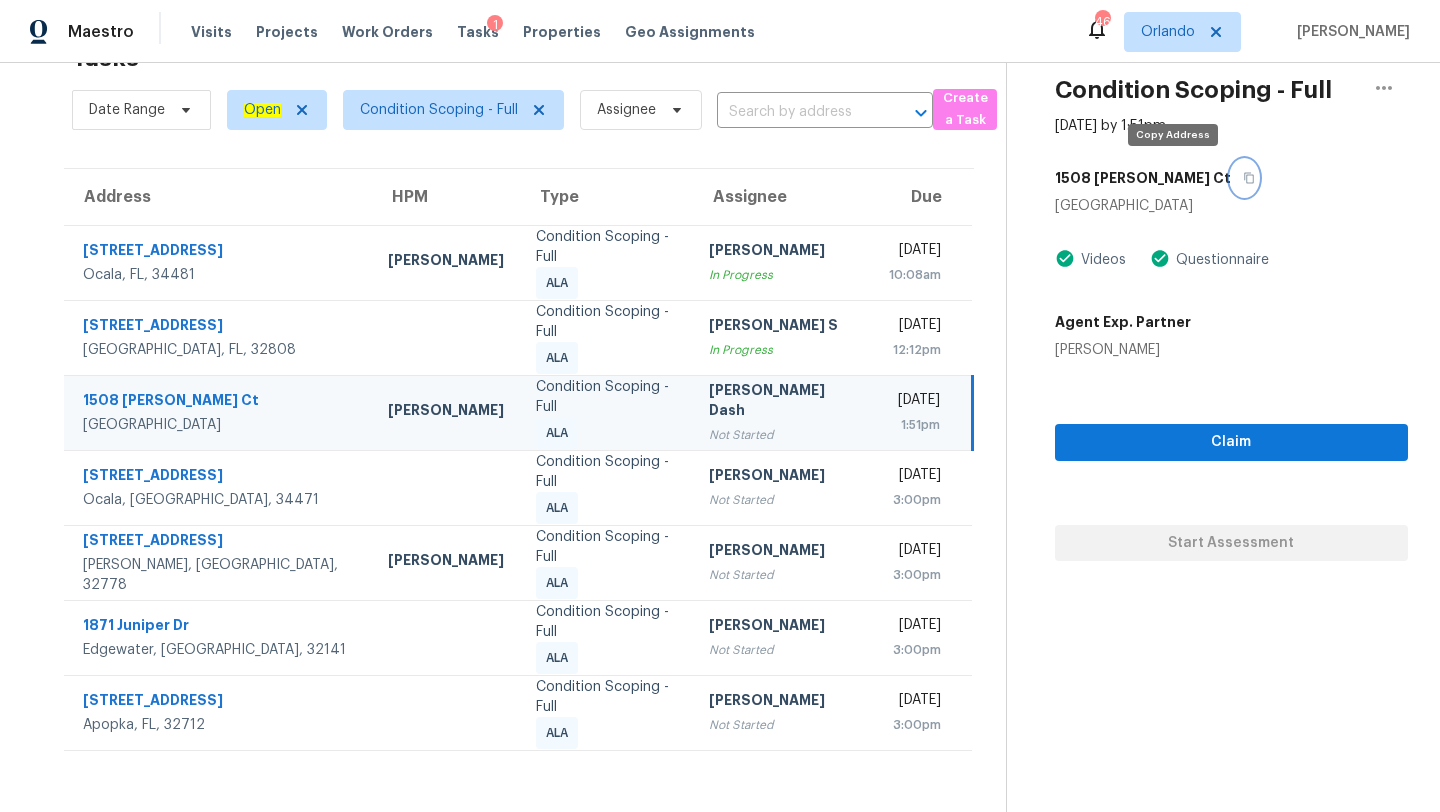 click at bounding box center [1244, 178] 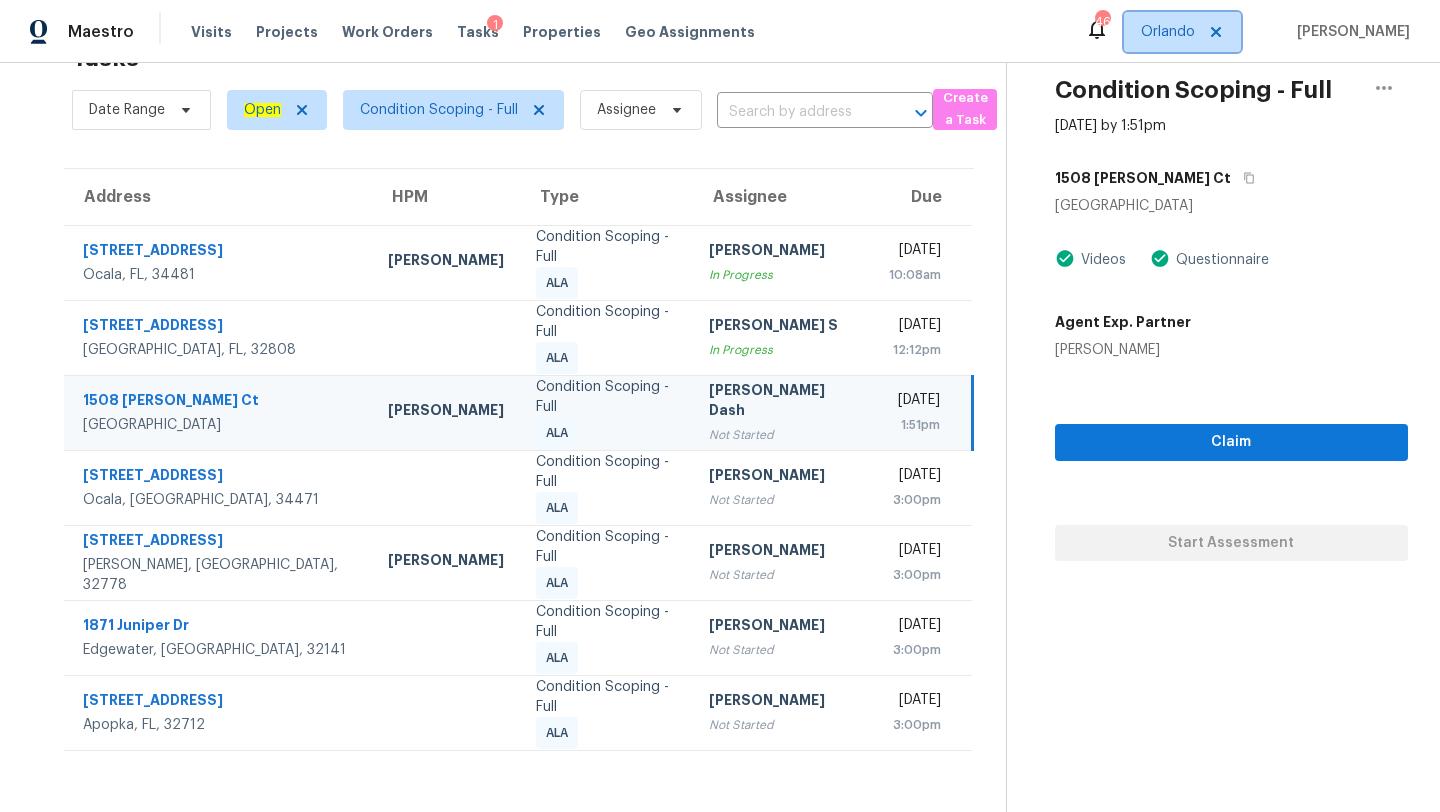click on "Orlando" at bounding box center [1168, 32] 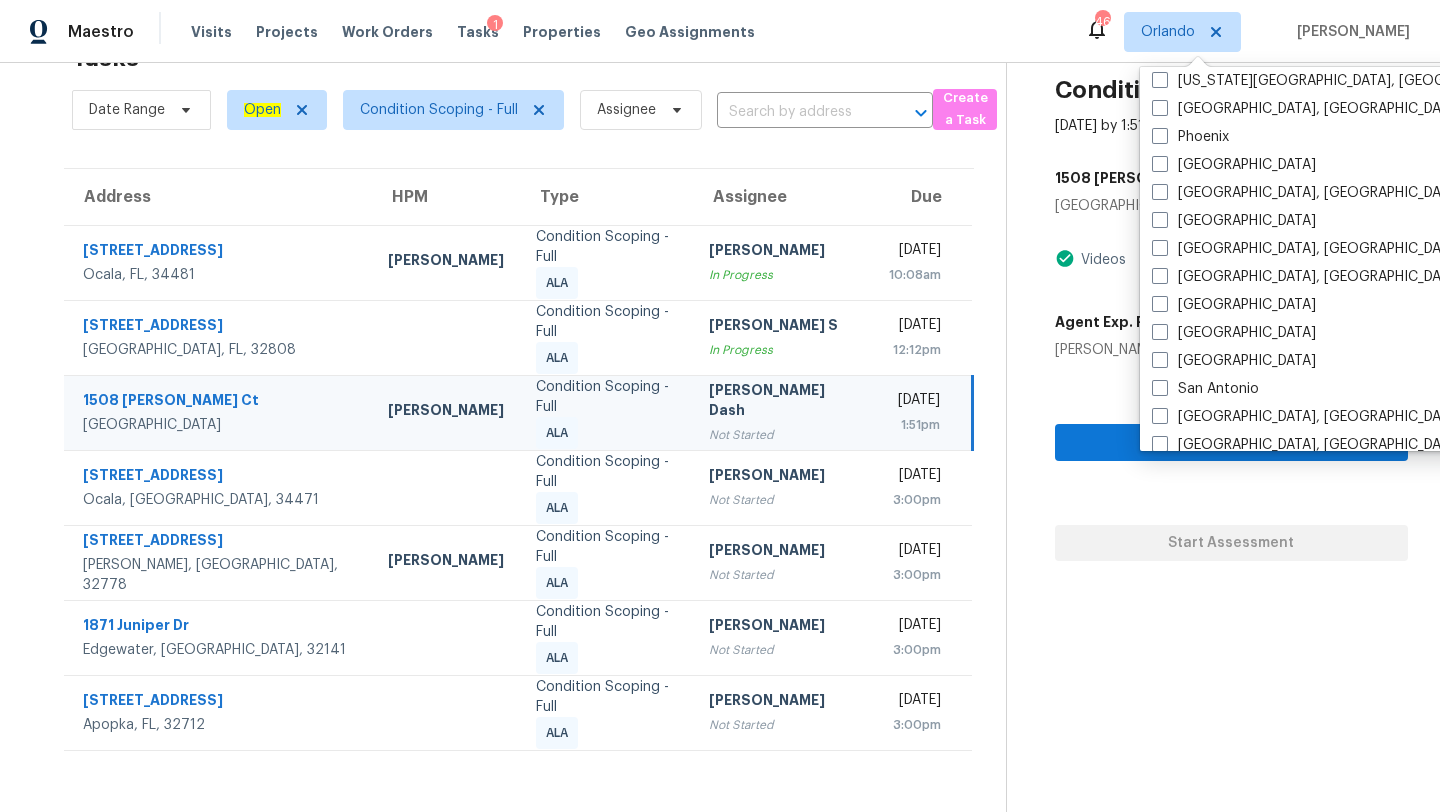 scroll, scrollTop: 1340, scrollLeft: 0, axis: vertical 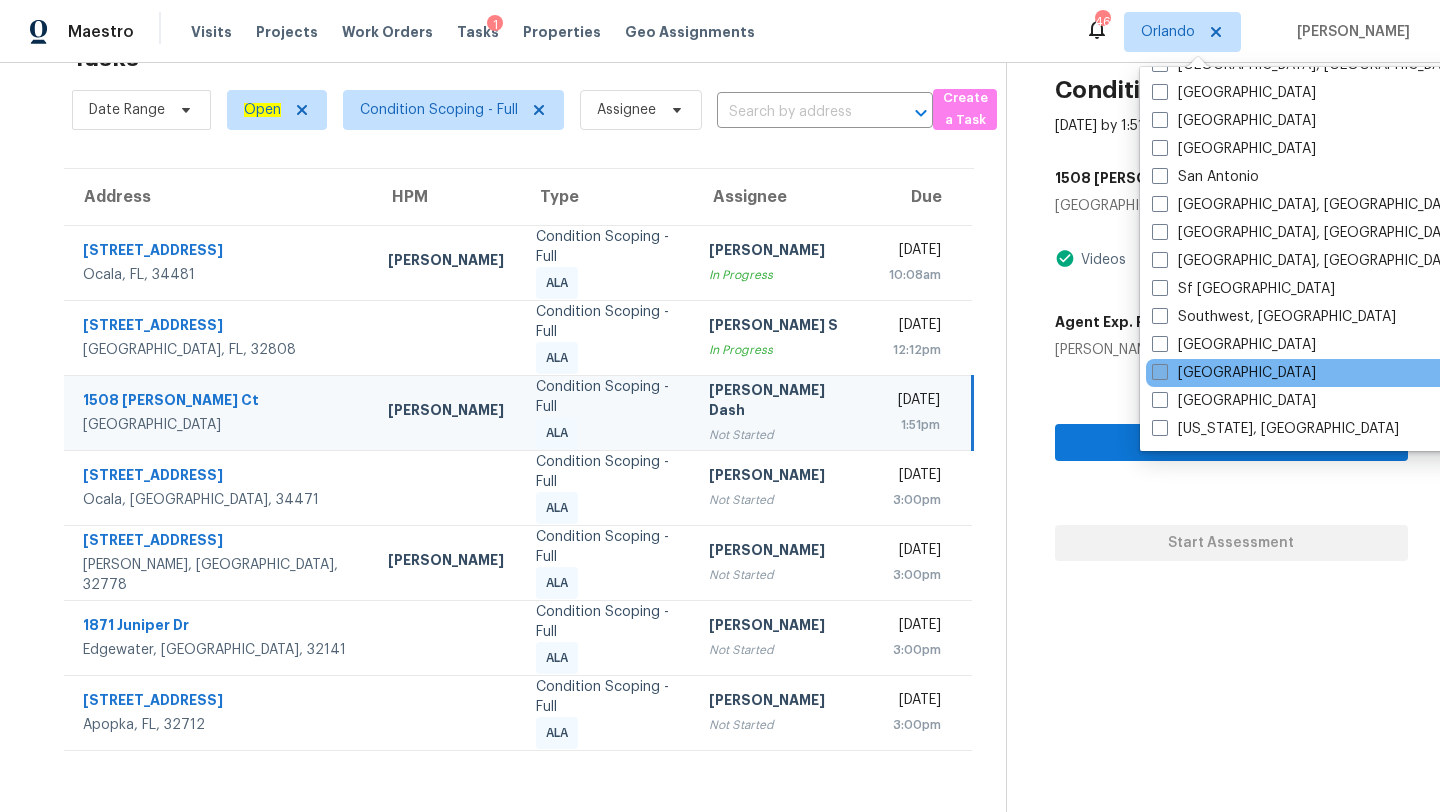 click on "[GEOGRAPHIC_DATA]" at bounding box center (1234, 373) 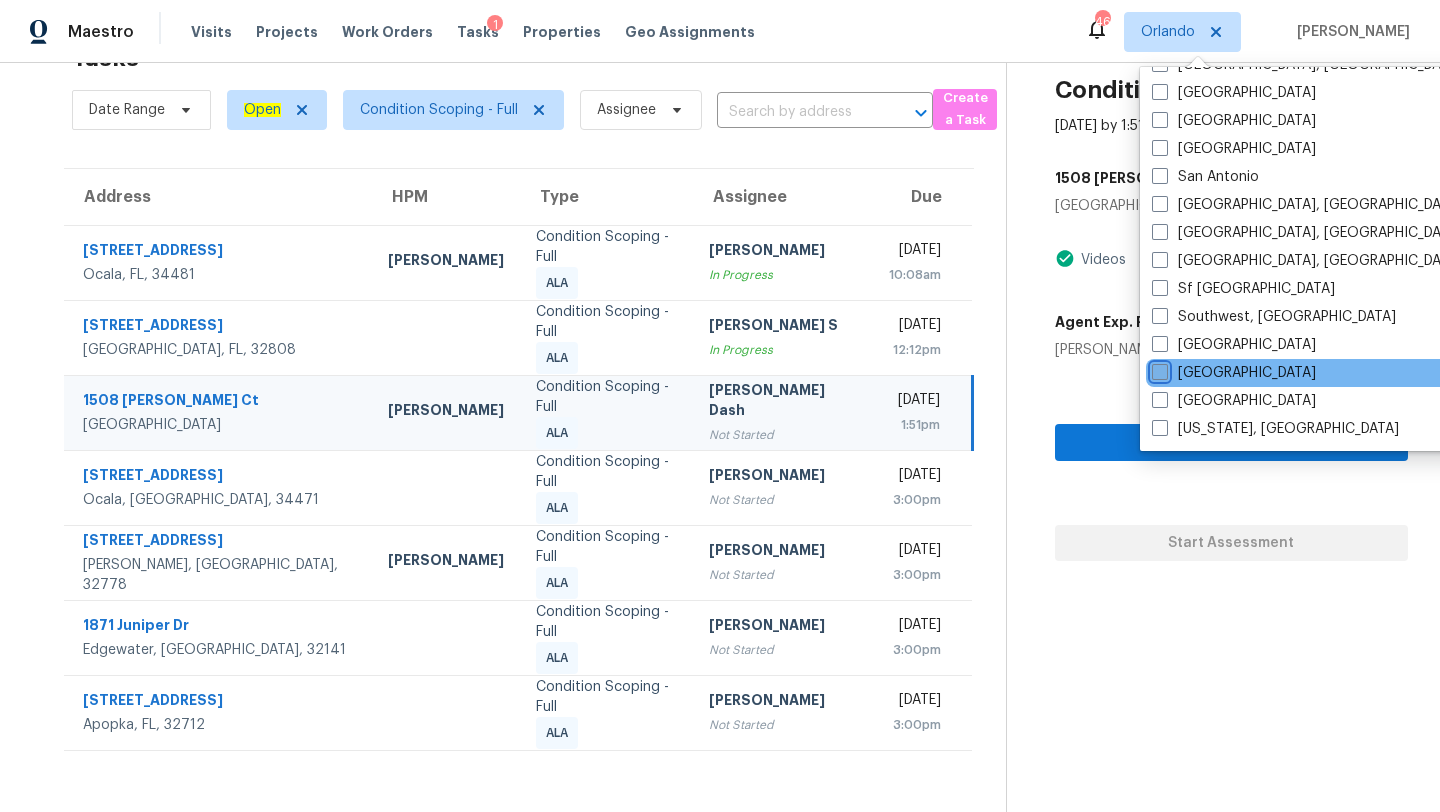 click on "[GEOGRAPHIC_DATA]" at bounding box center [1158, 369] 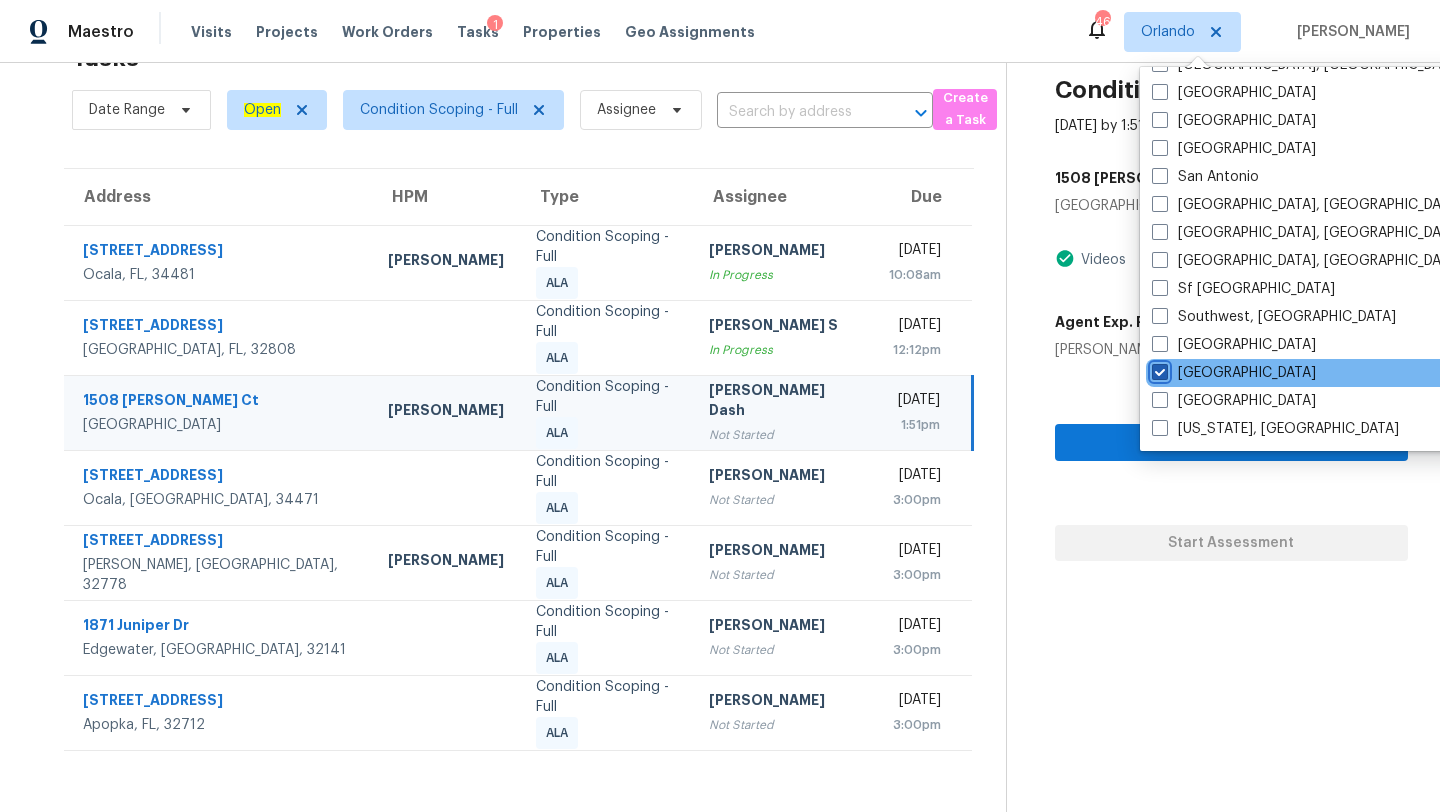 checkbox on "true" 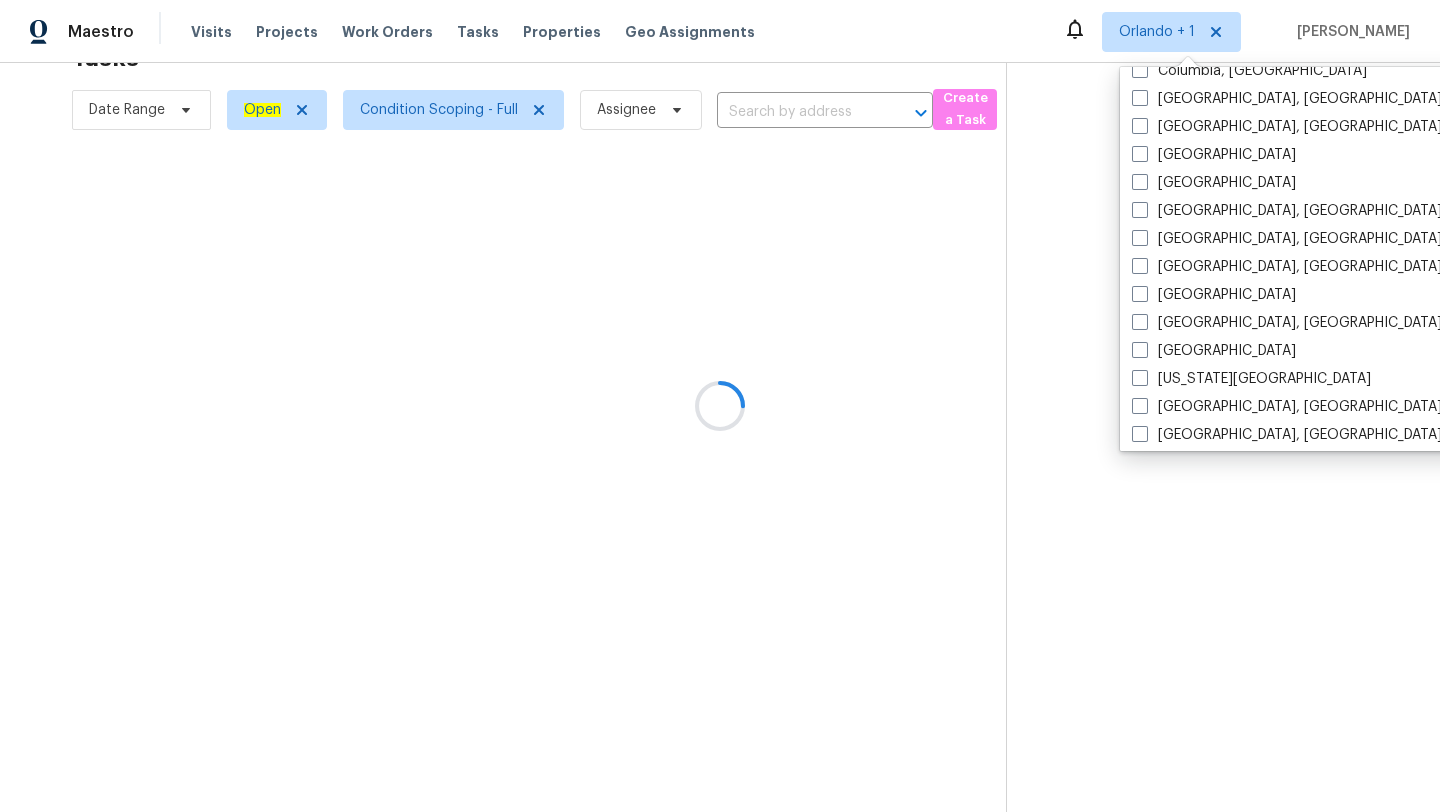 scroll, scrollTop: 0, scrollLeft: 0, axis: both 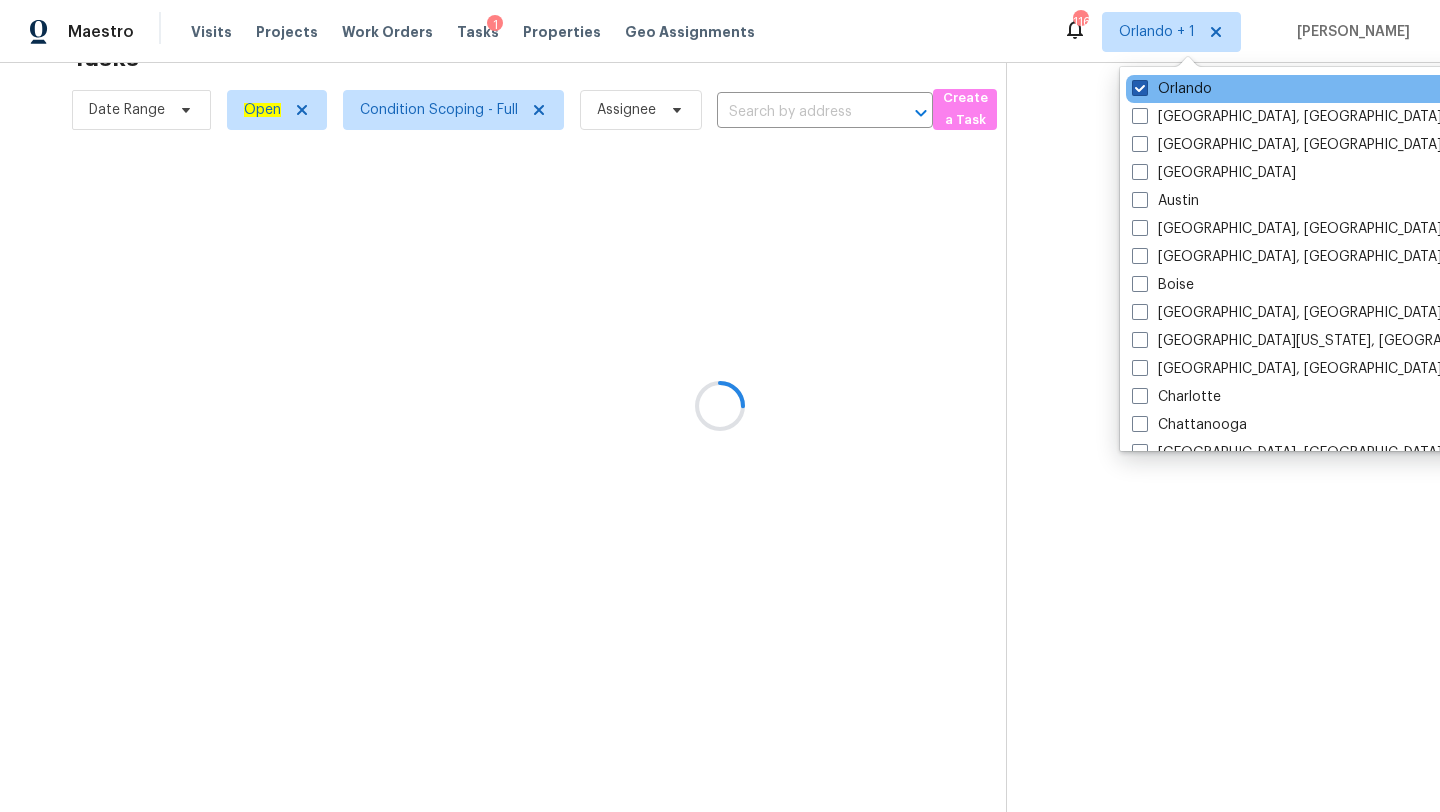 click on "Orlando" at bounding box center [1172, 89] 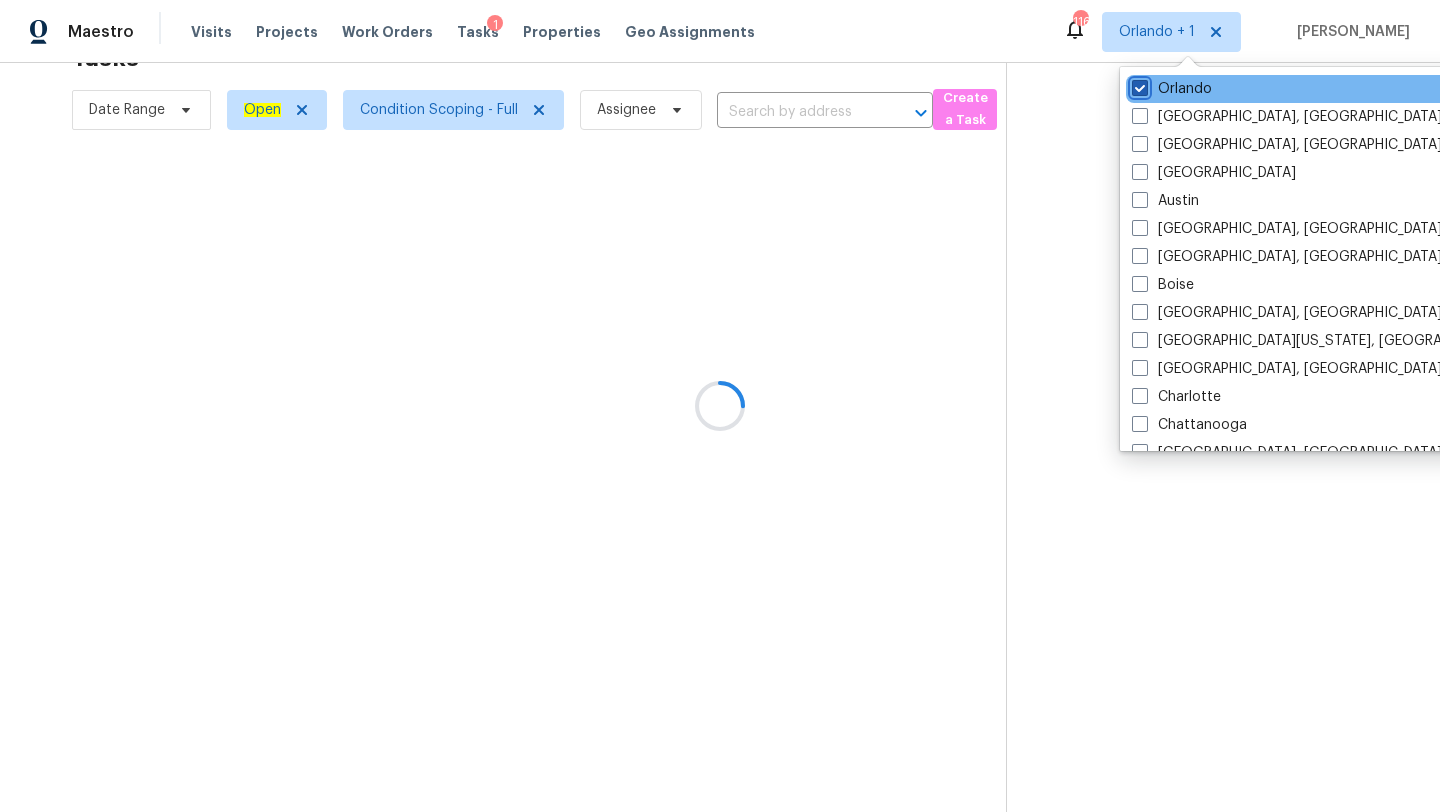 click on "Orlando" at bounding box center (1138, 85) 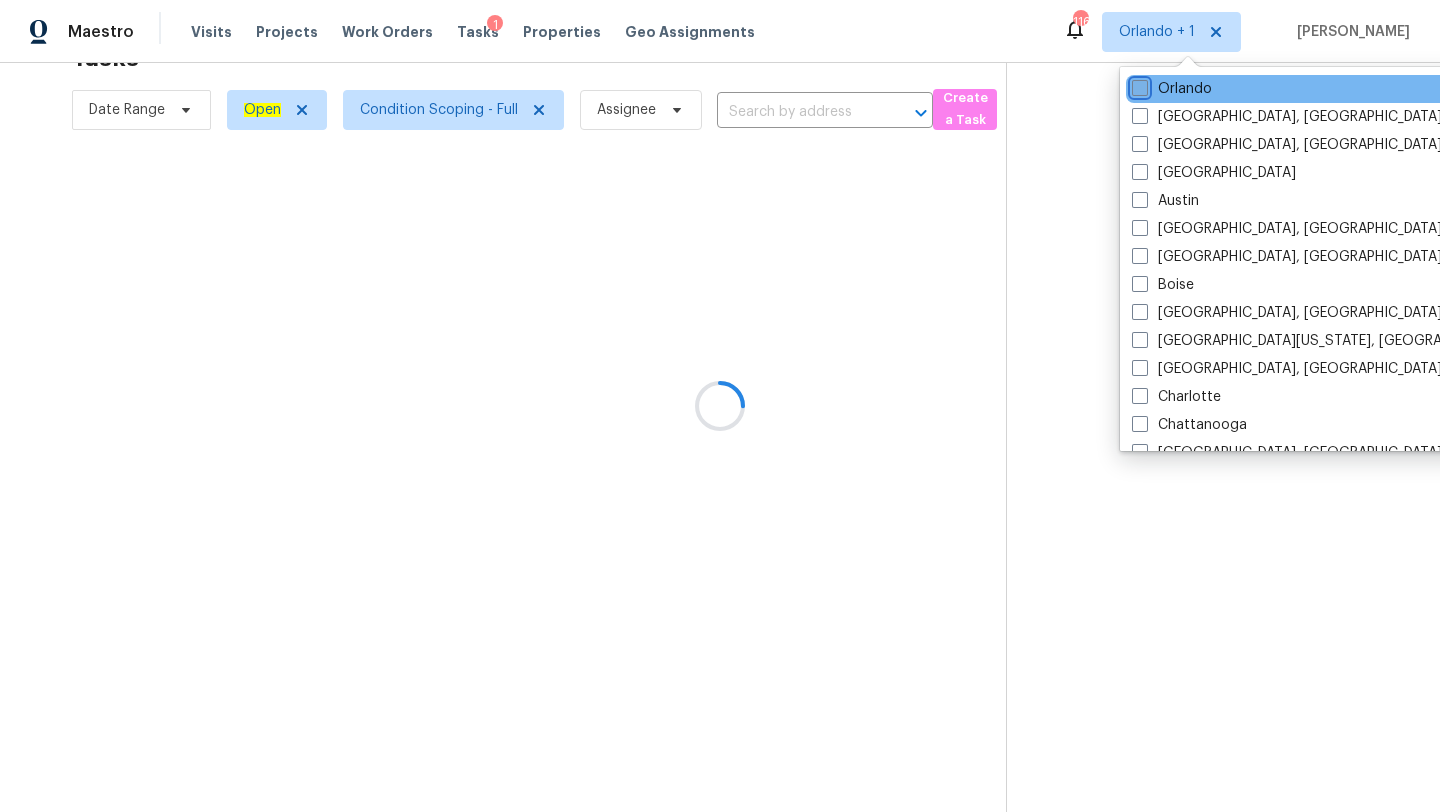 checkbox on "false" 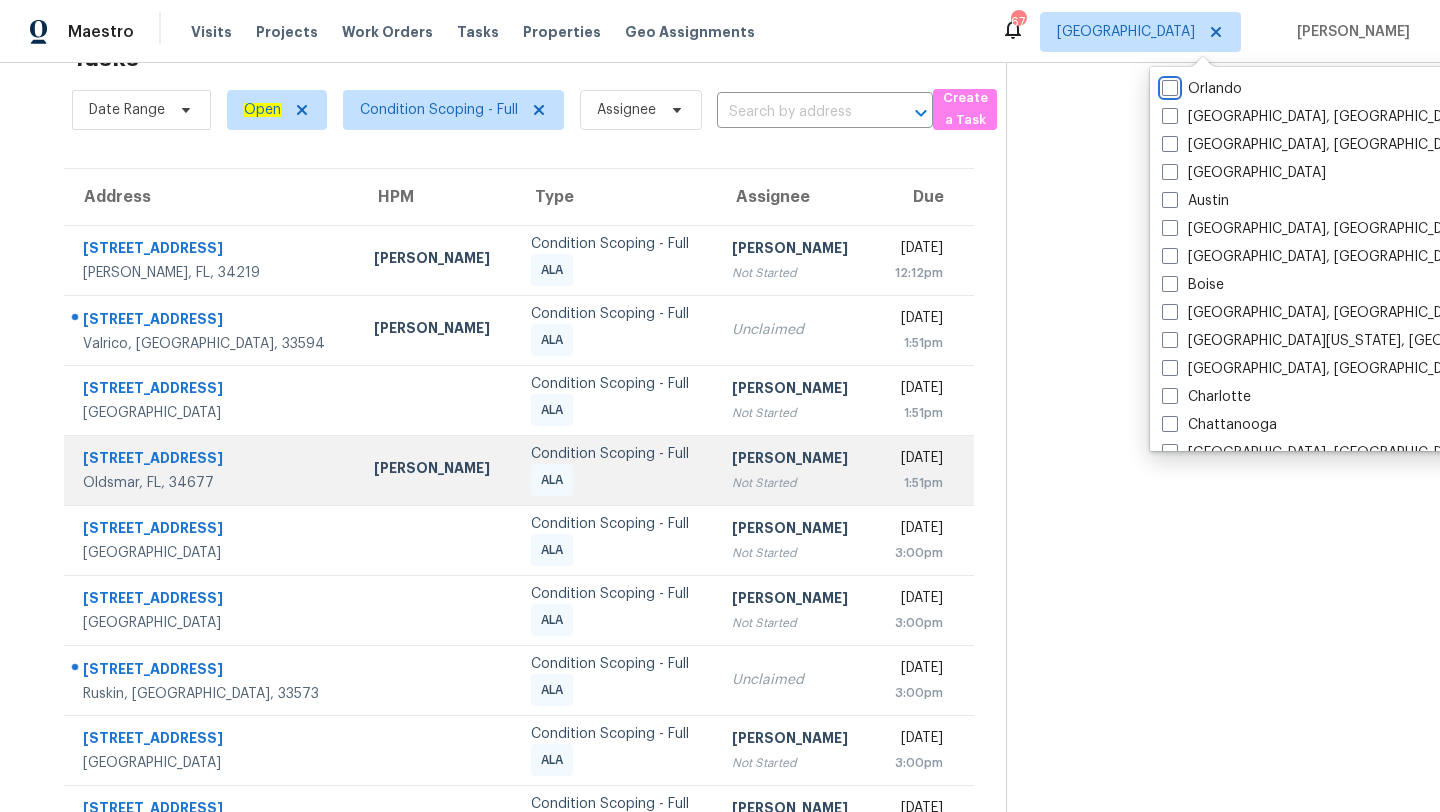 scroll, scrollTop: 122, scrollLeft: 0, axis: vertical 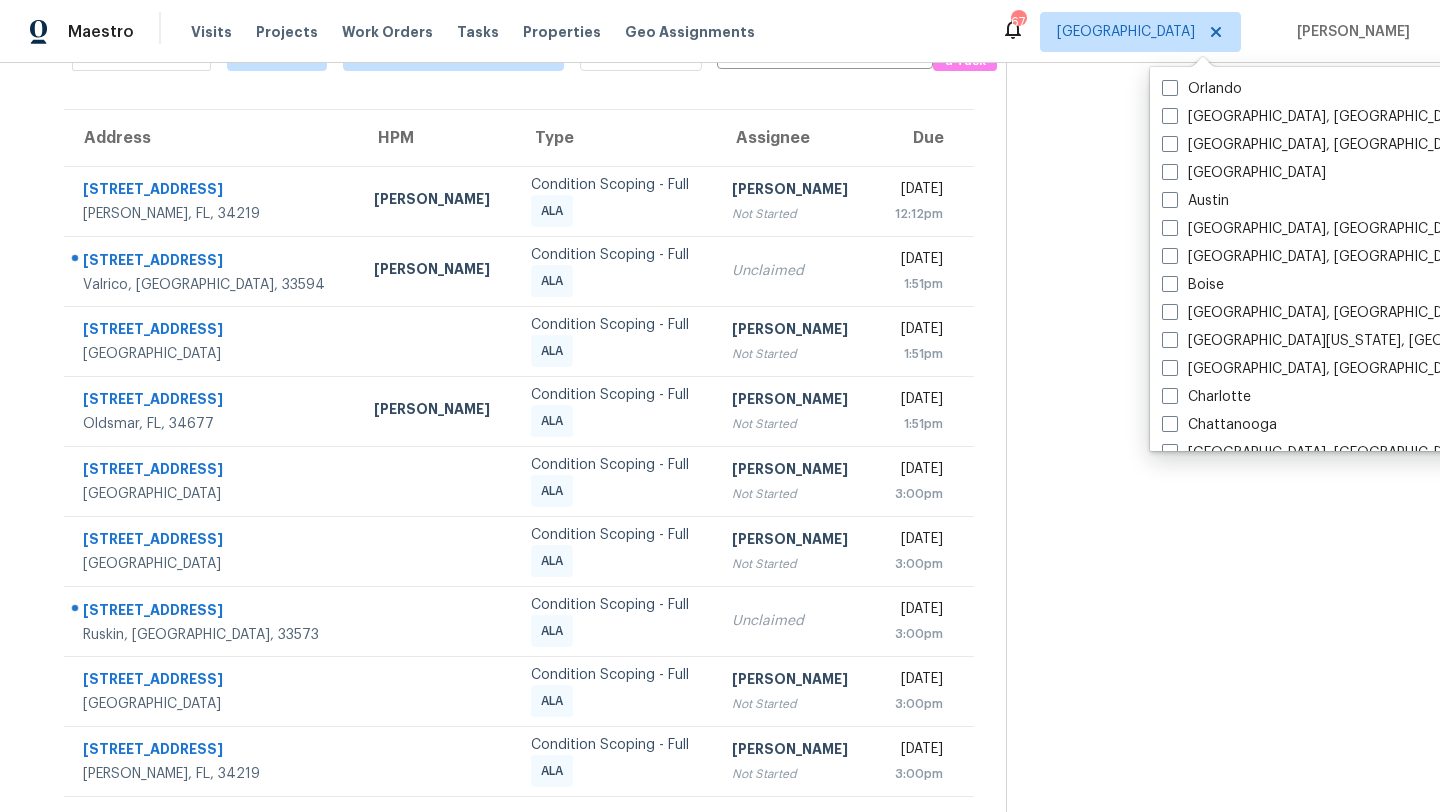 click at bounding box center [1207, 377] 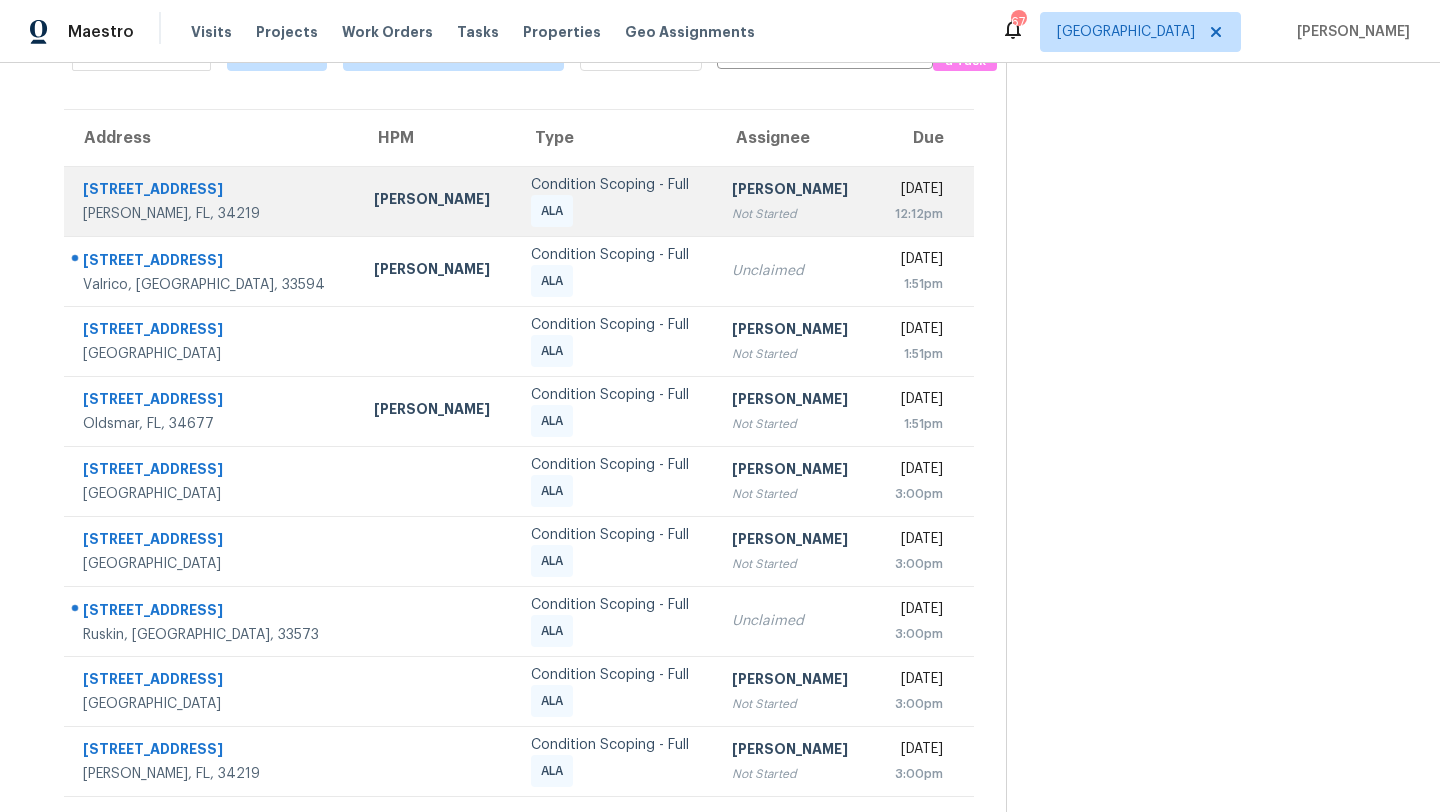 click on "Condition Scoping - Full ALA" at bounding box center [615, 201] 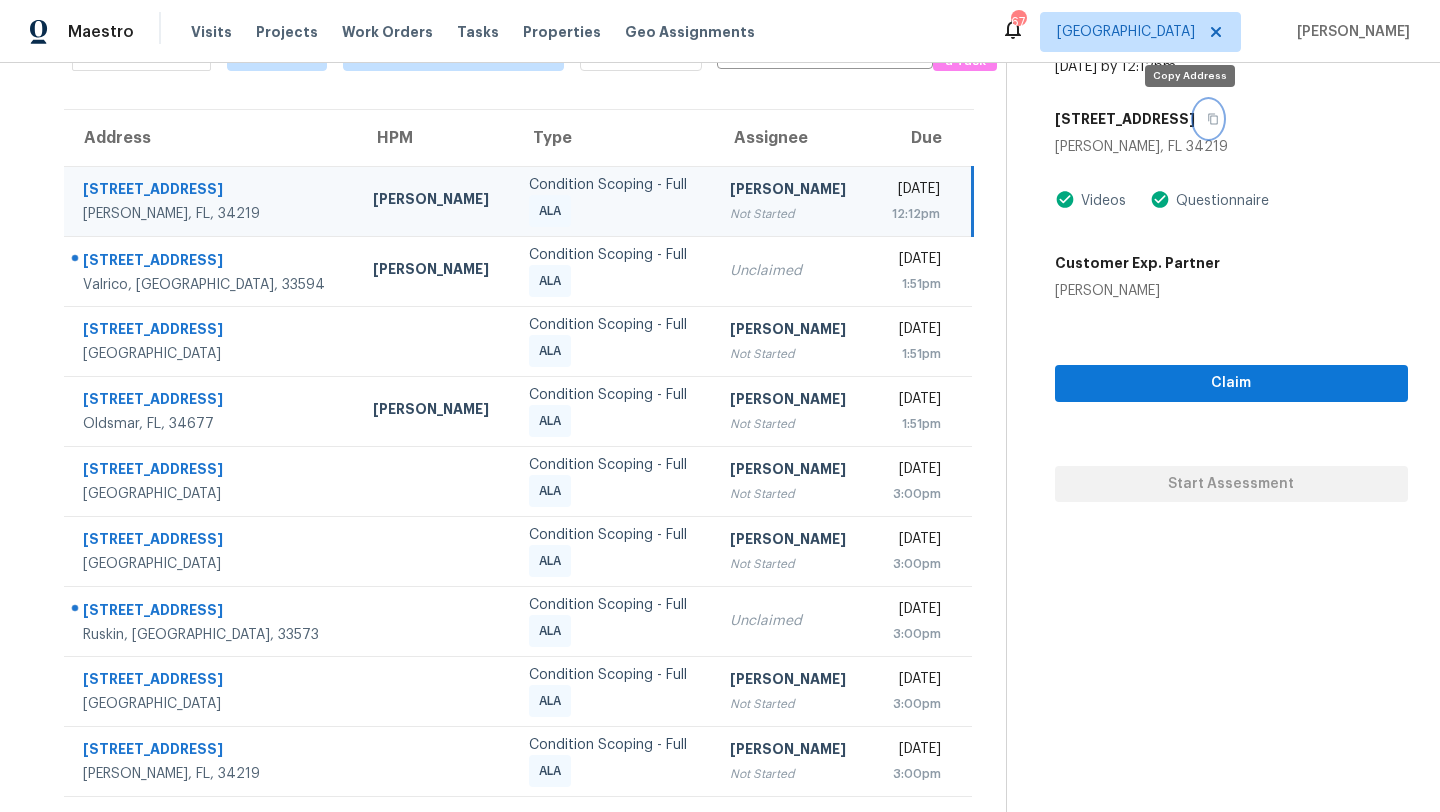 click 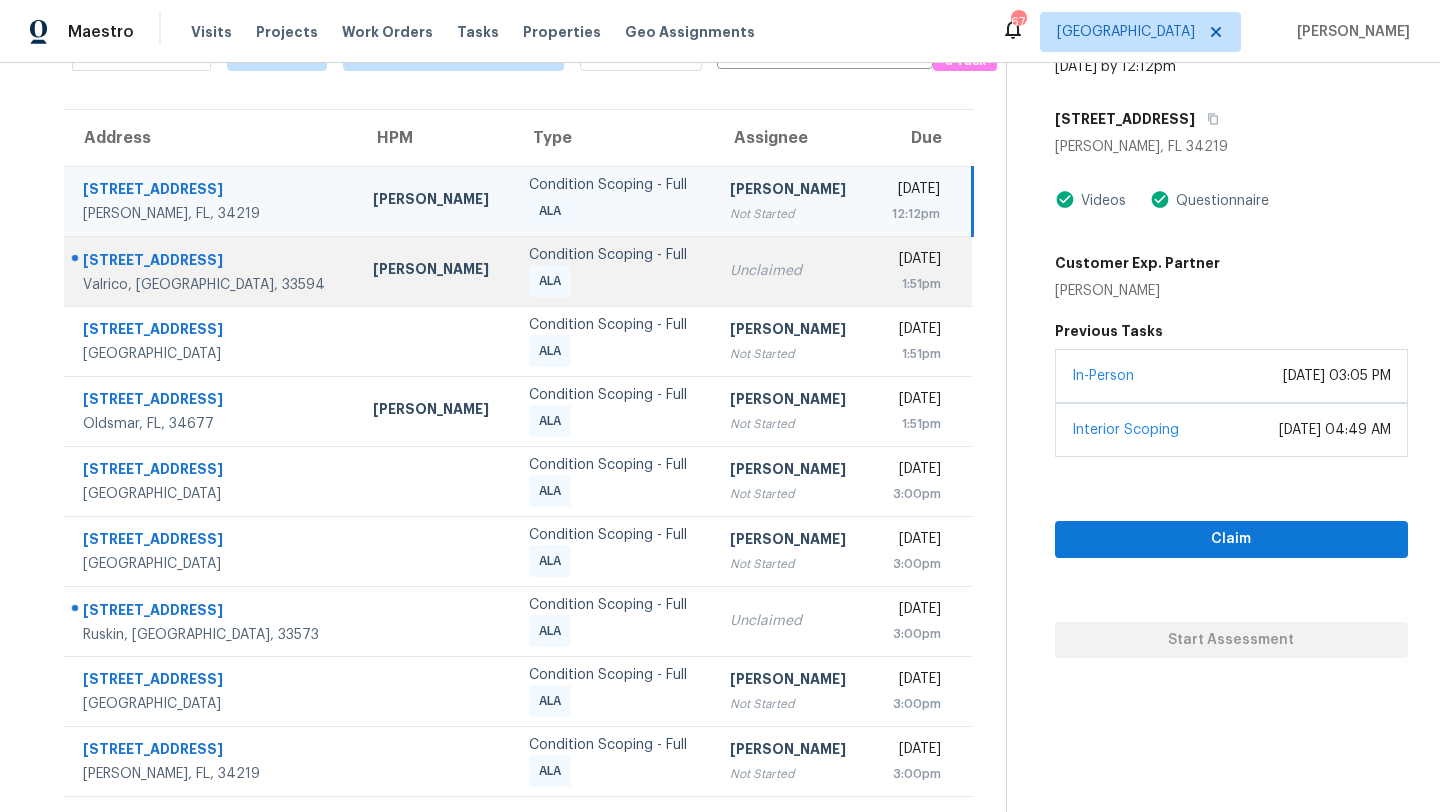 click on "Unclaimed" at bounding box center [792, 271] 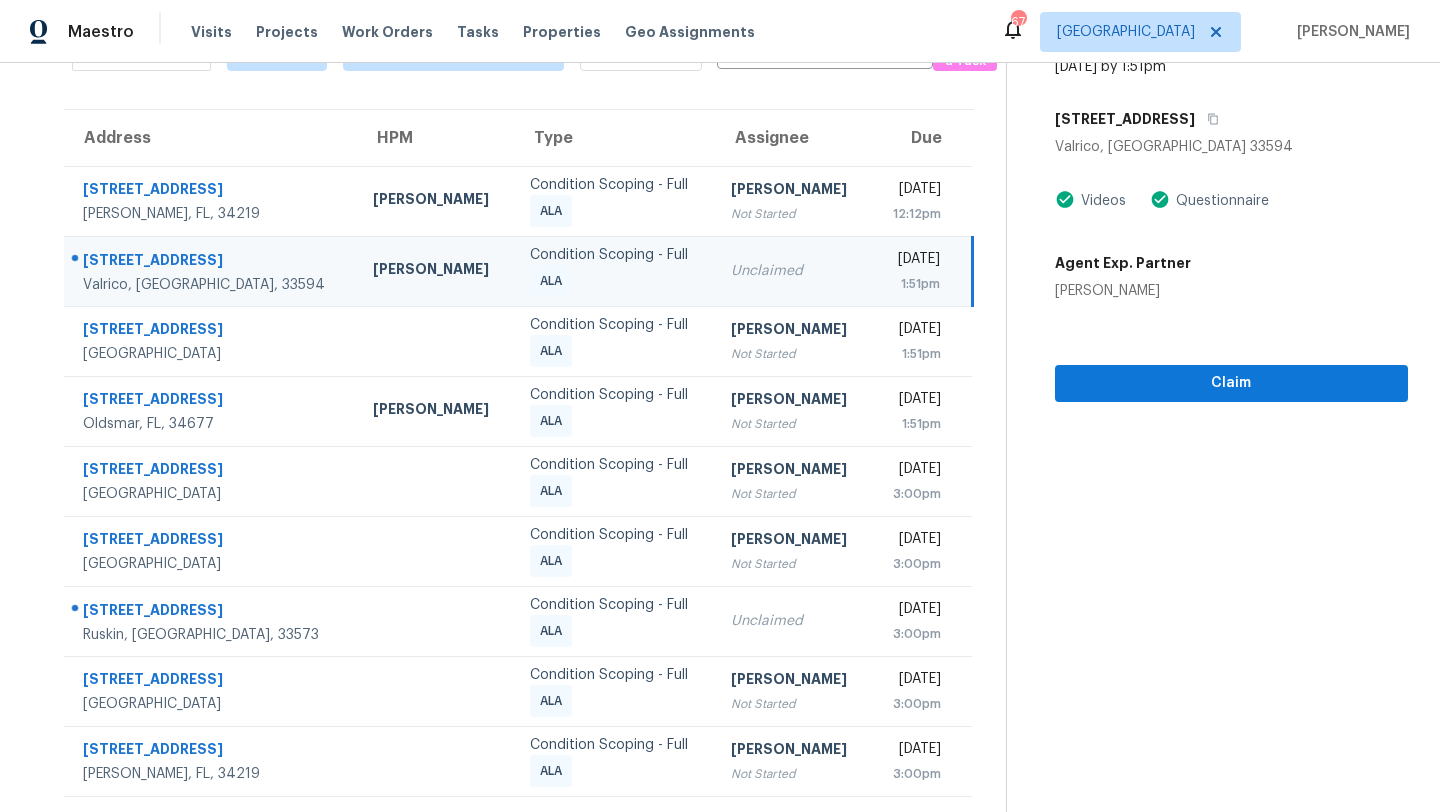 click on "[STREET_ADDRESS]" at bounding box center [1231, 119] 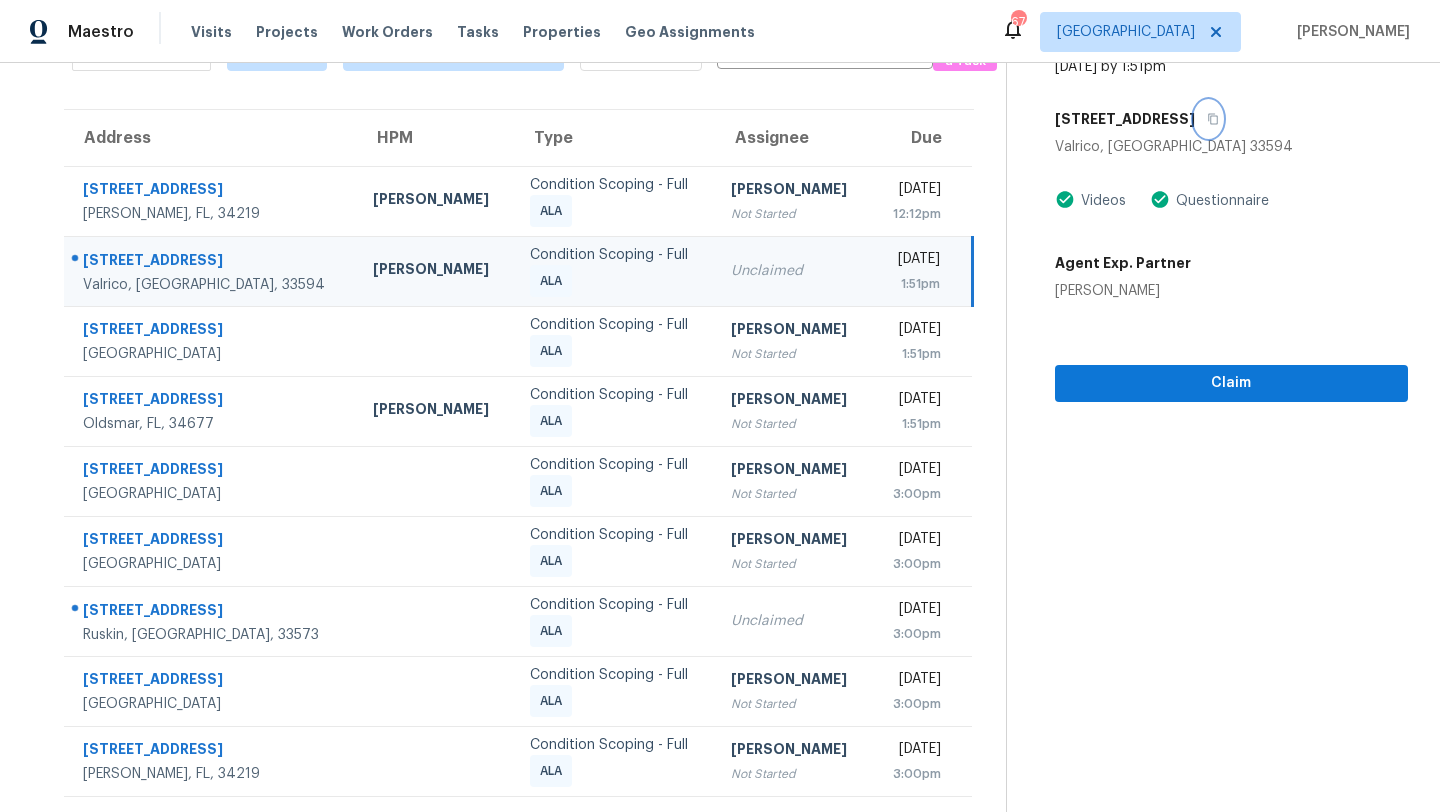 click 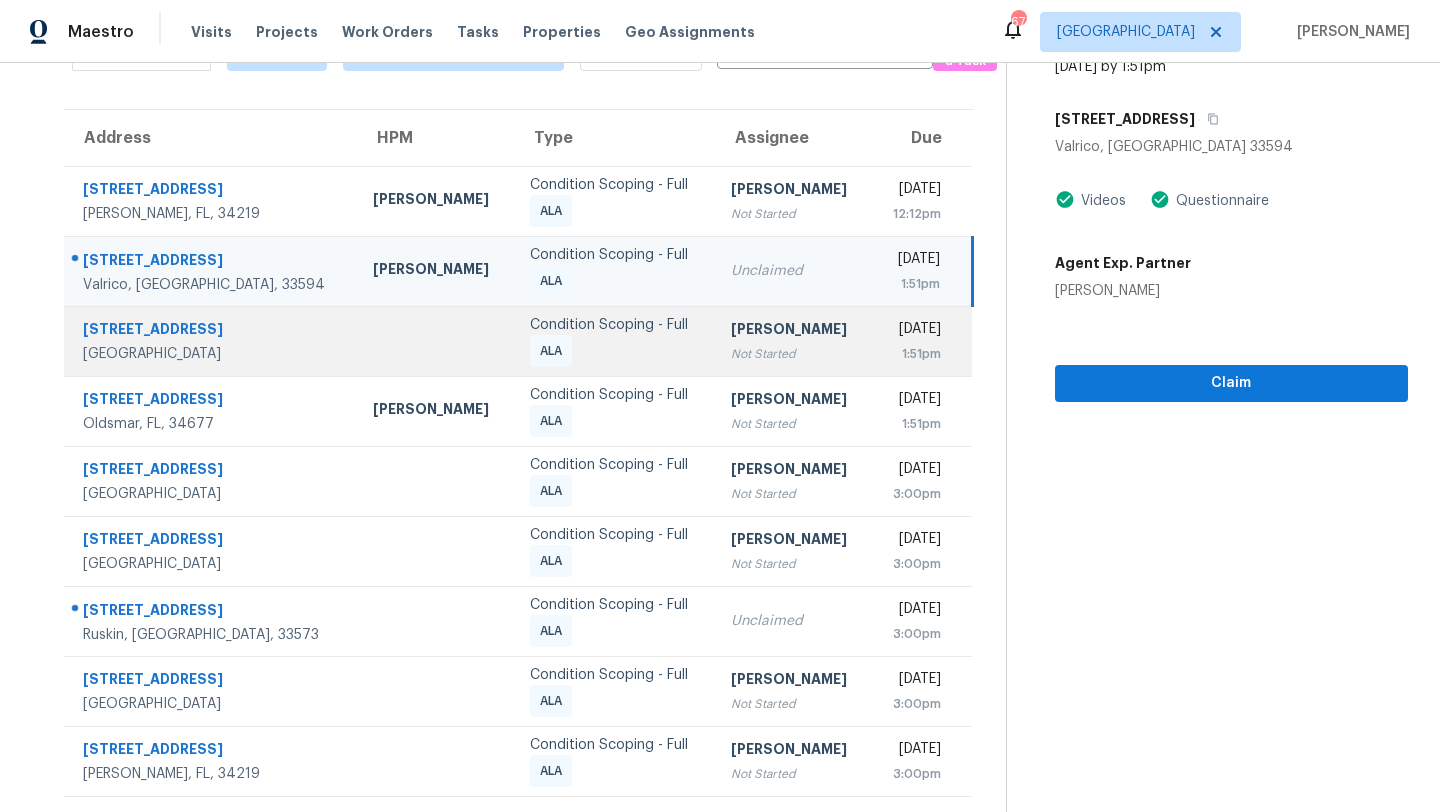 click on "Not Started" at bounding box center [793, 354] 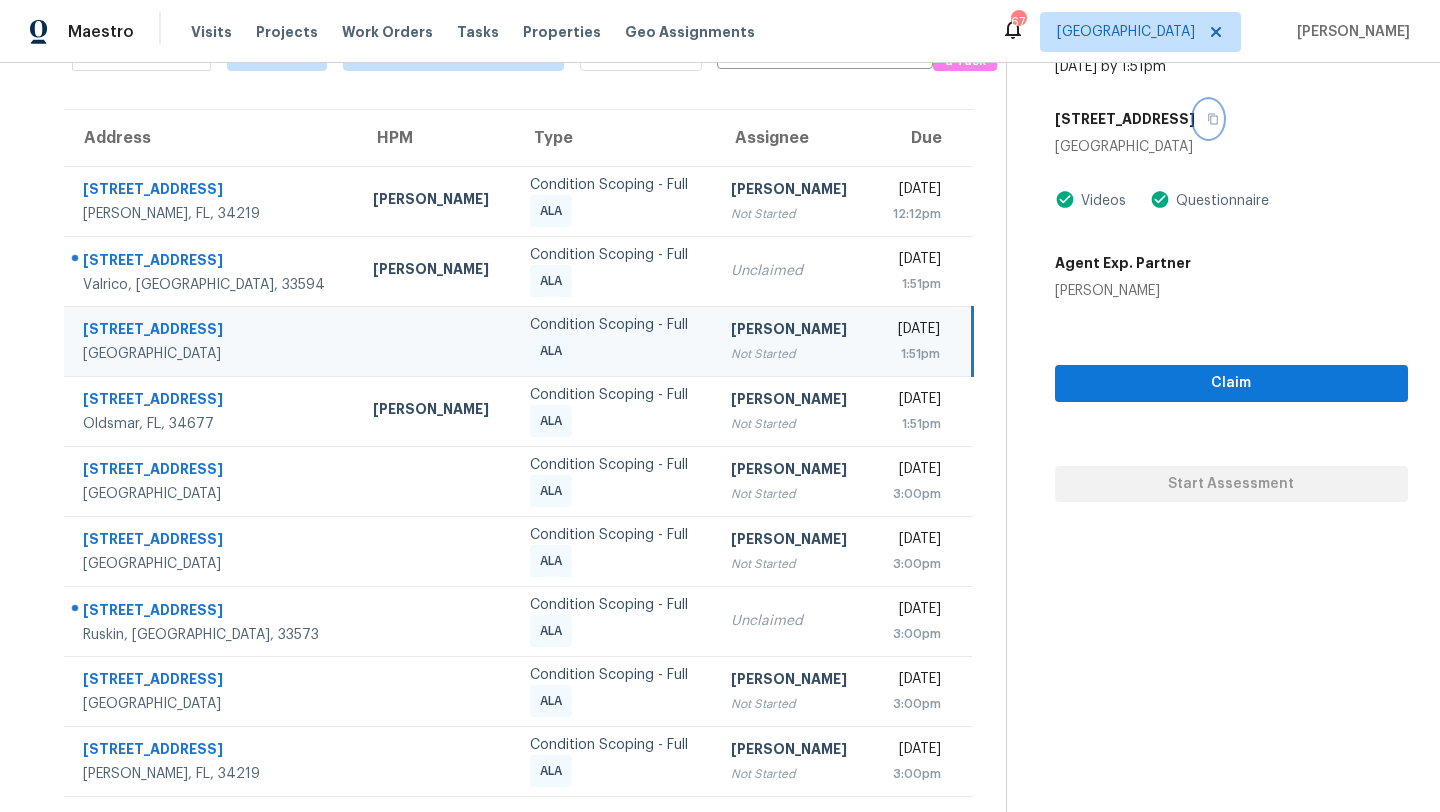 click 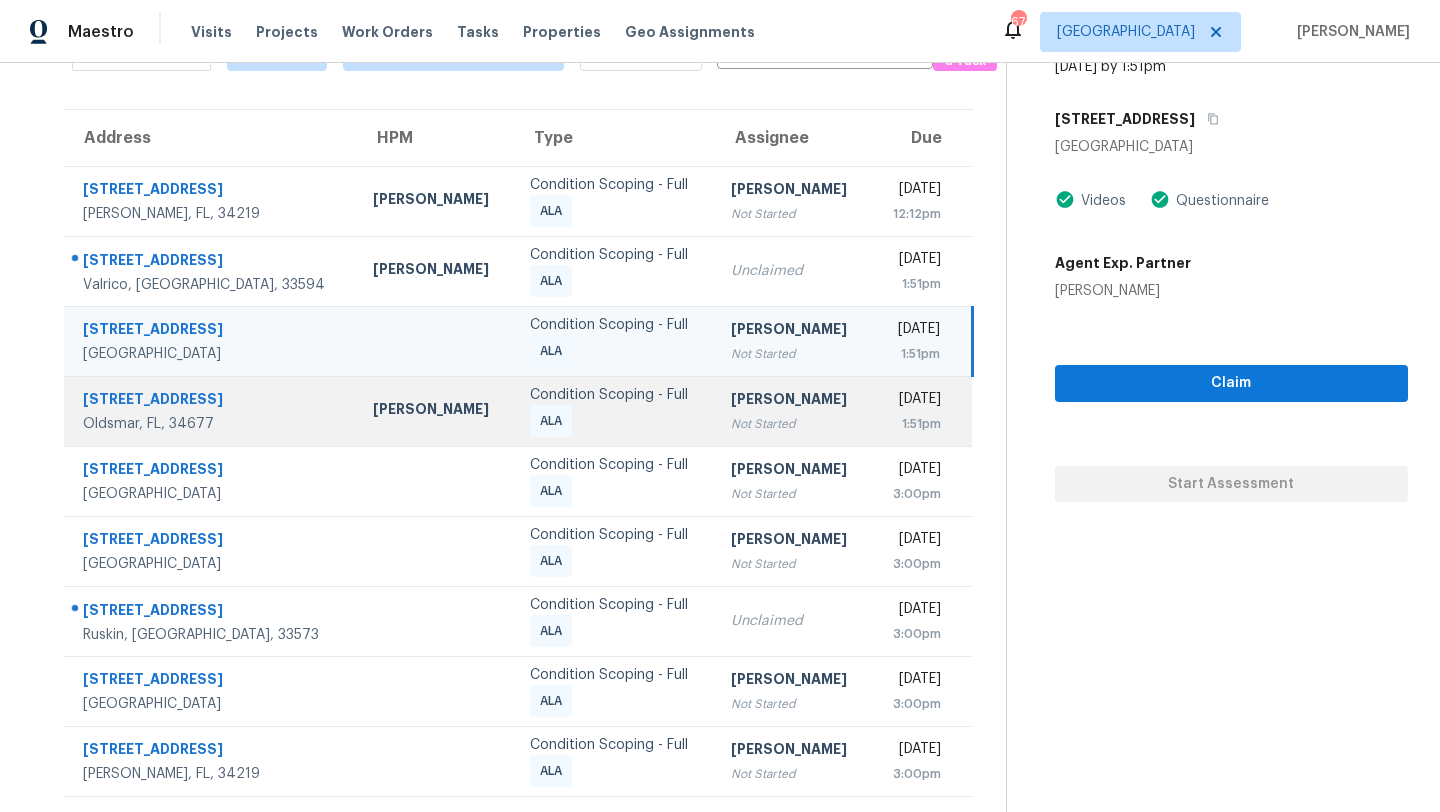 click on "[PERSON_NAME] Not Started" at bounding box center (793, 411) 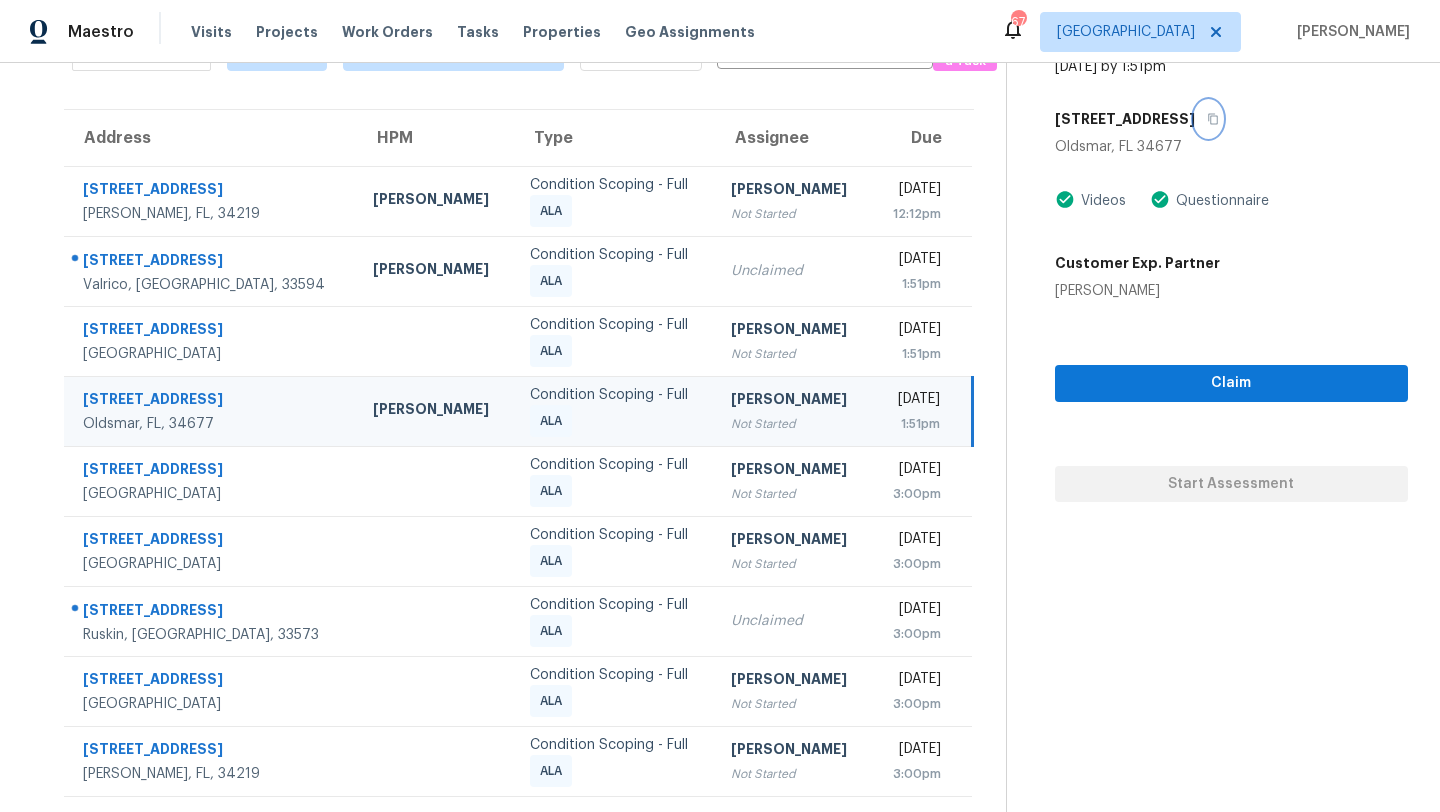 click 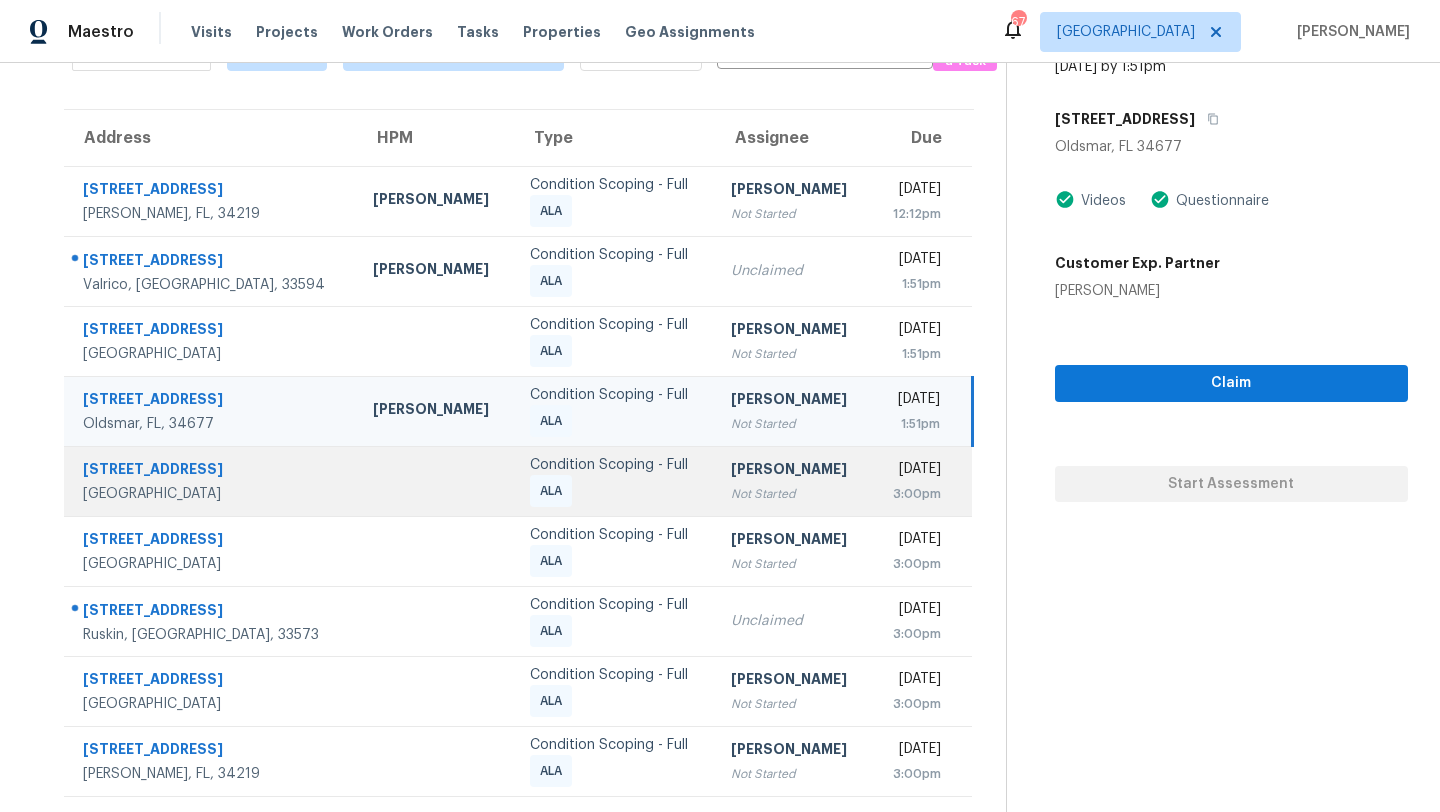 click on "Not Started" at bounding box center (793, 494) 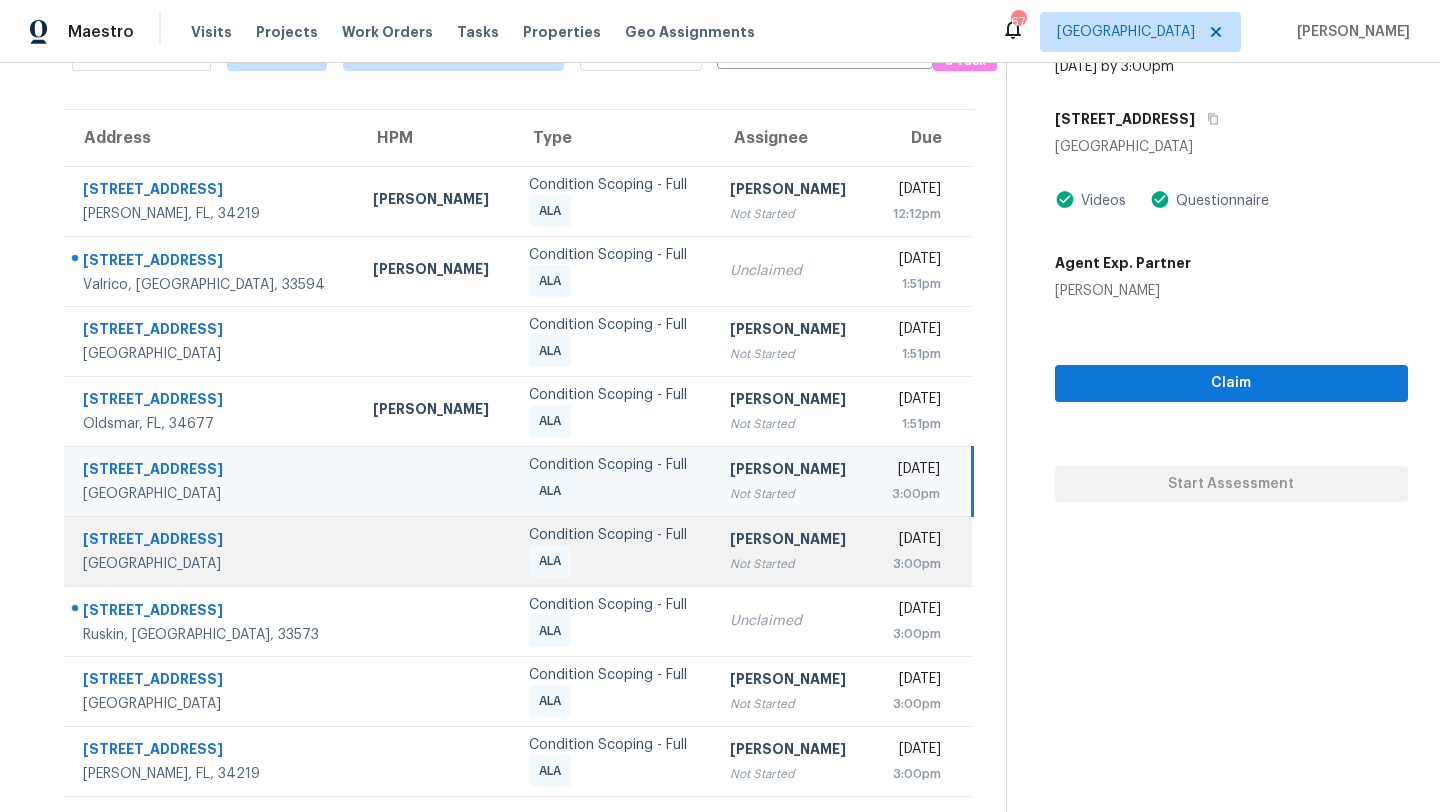 click on "[PERSON_NAME] Not Started" at bounding box center [792, 551] 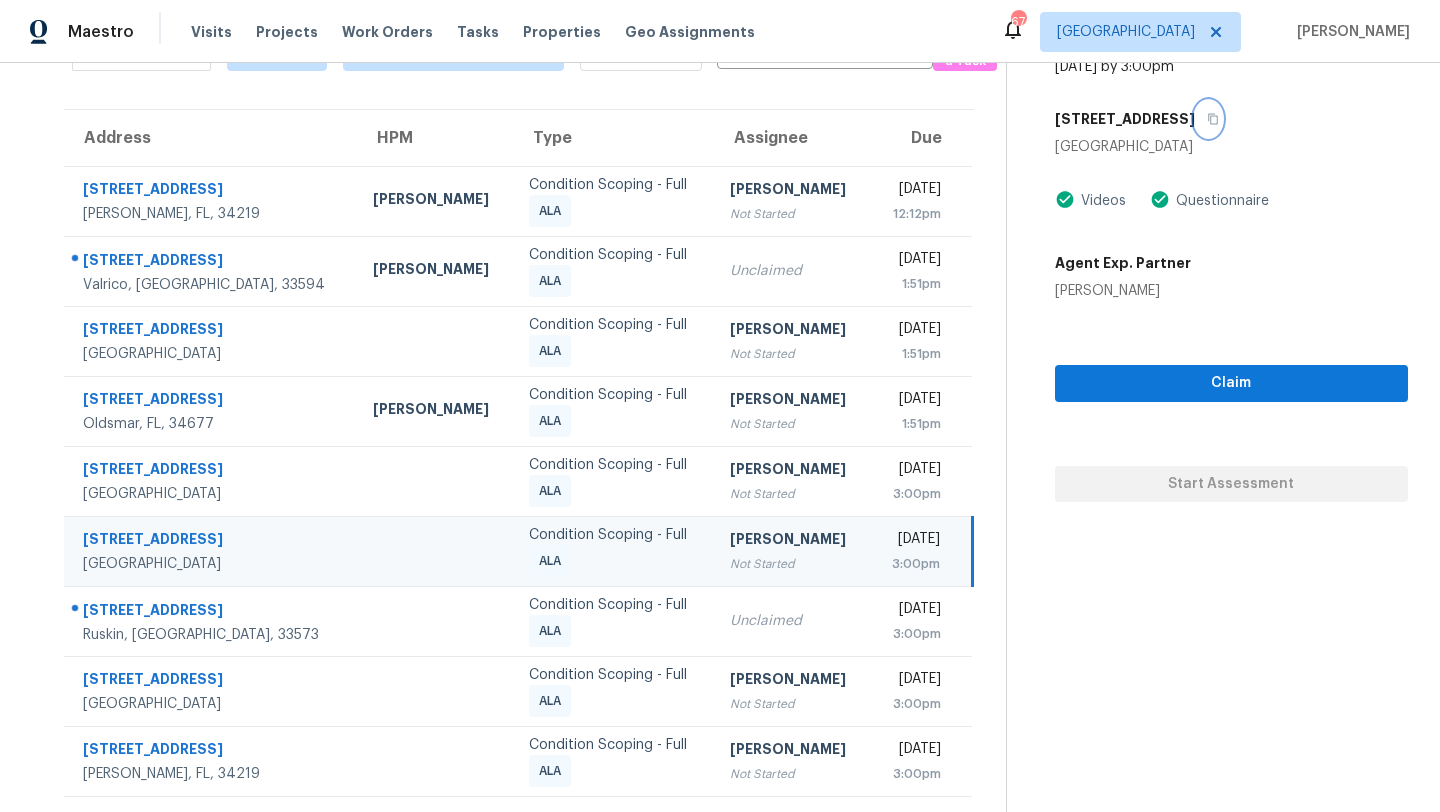 click at bounding box center [1208, 119] 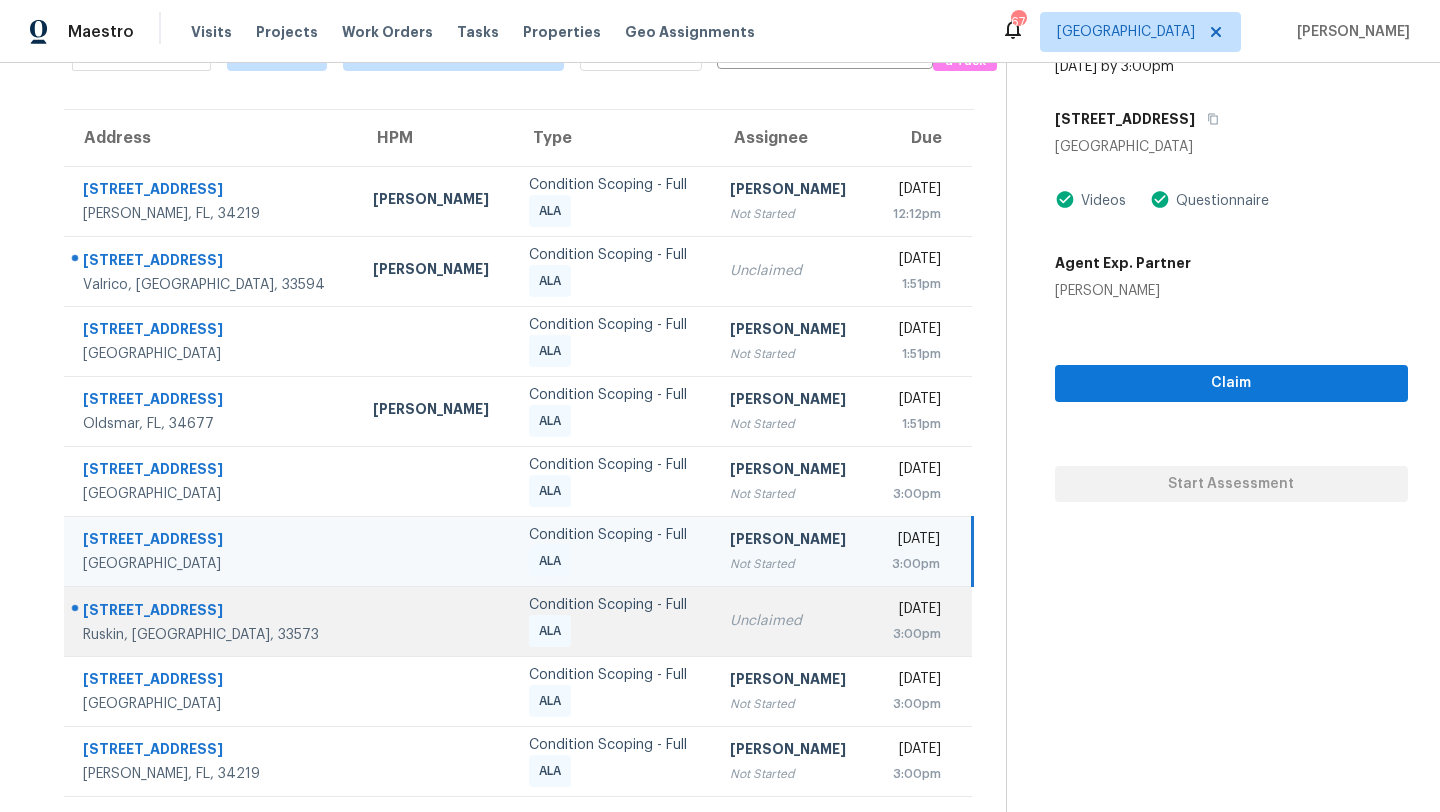 click on "Unclaimed" at bounding box center [792, 621] 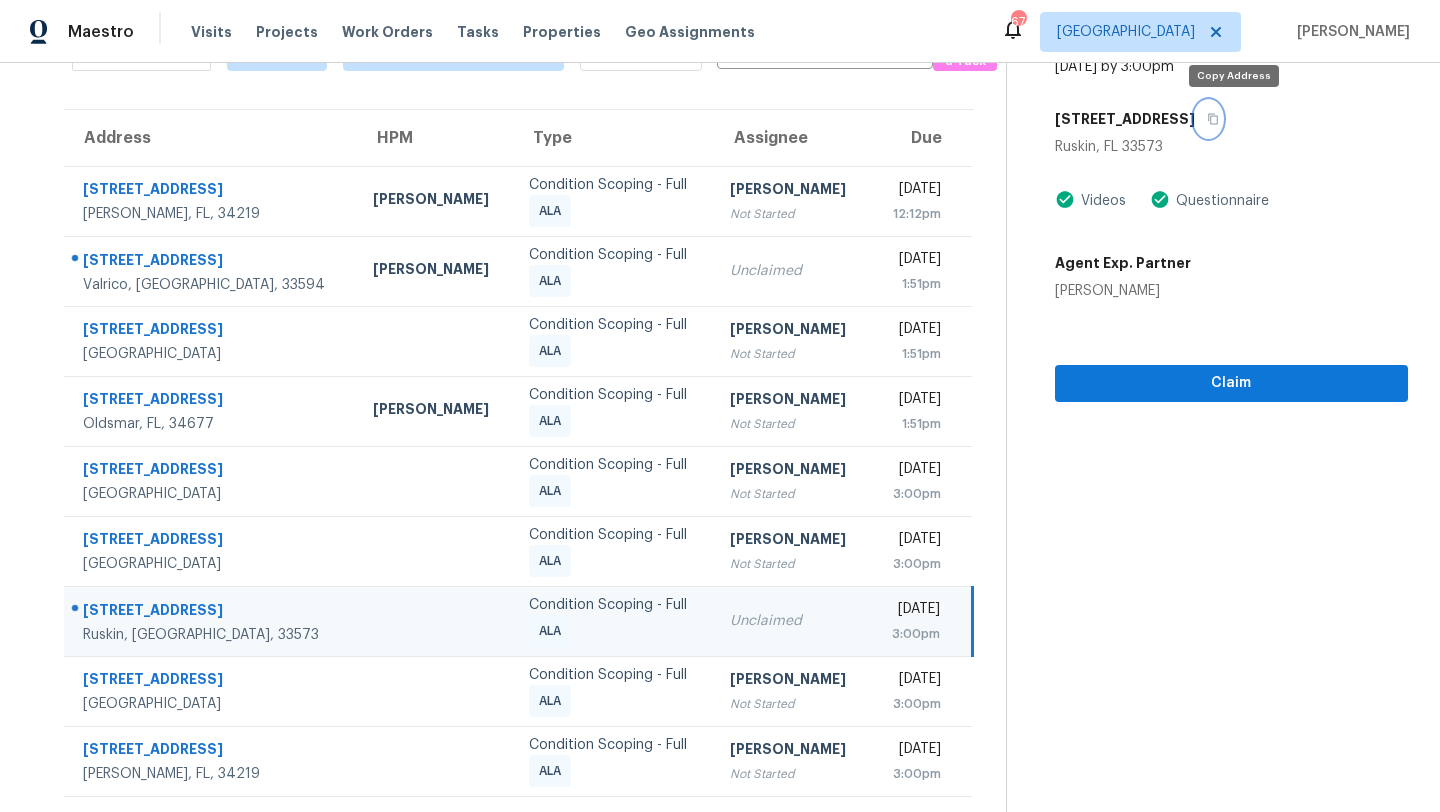 click at bounding box center (1208, 119) 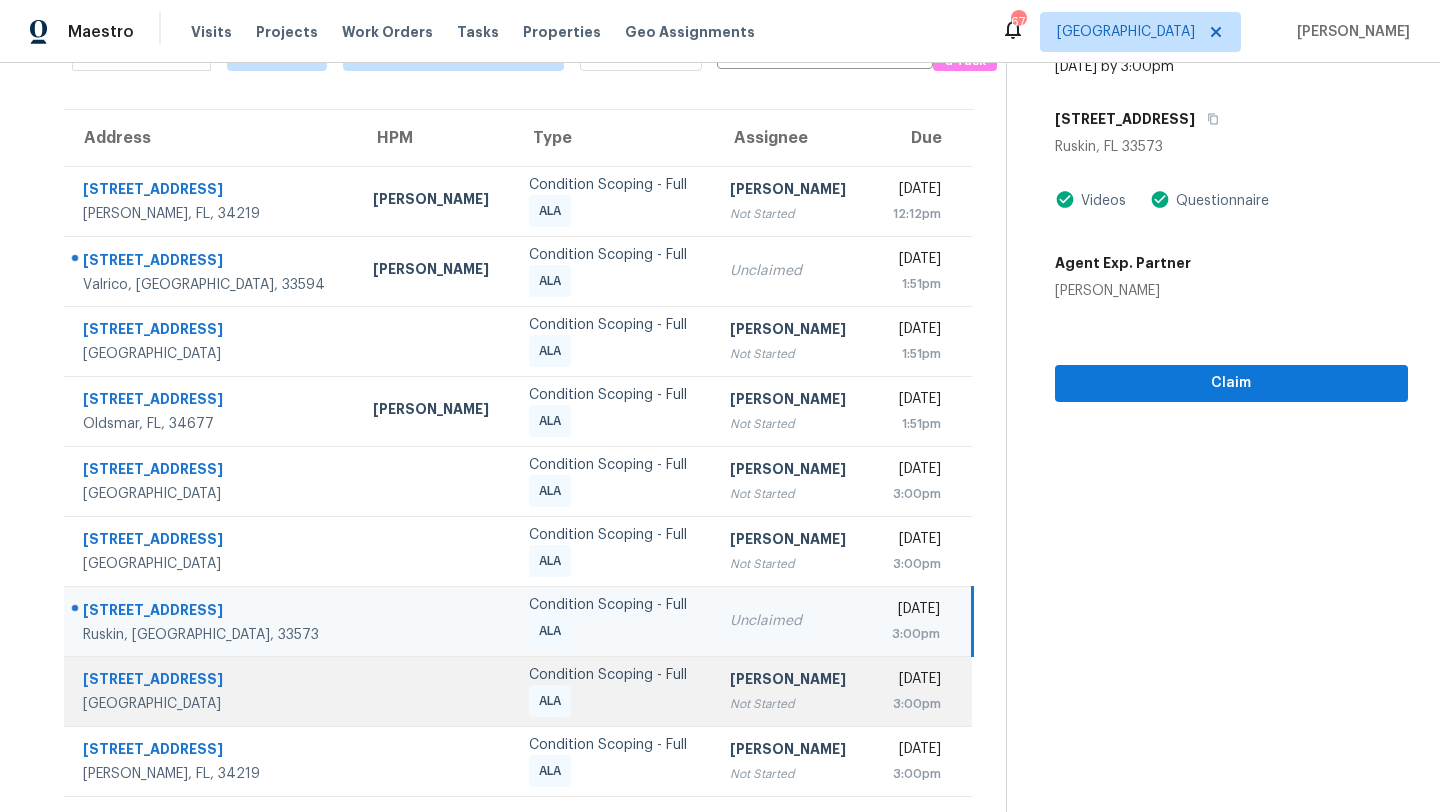 click on "Not Started" at bounding box center (792, 704) 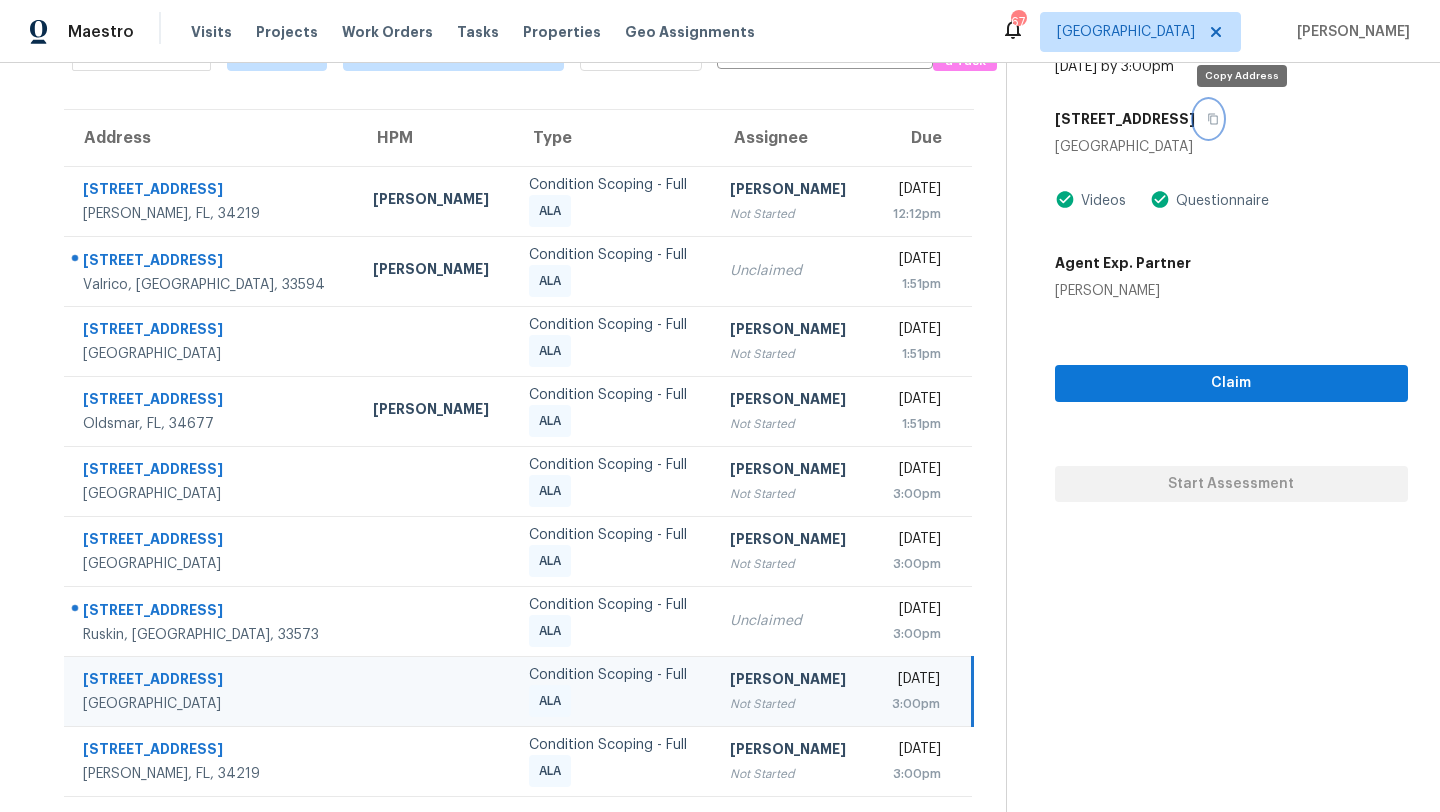 click 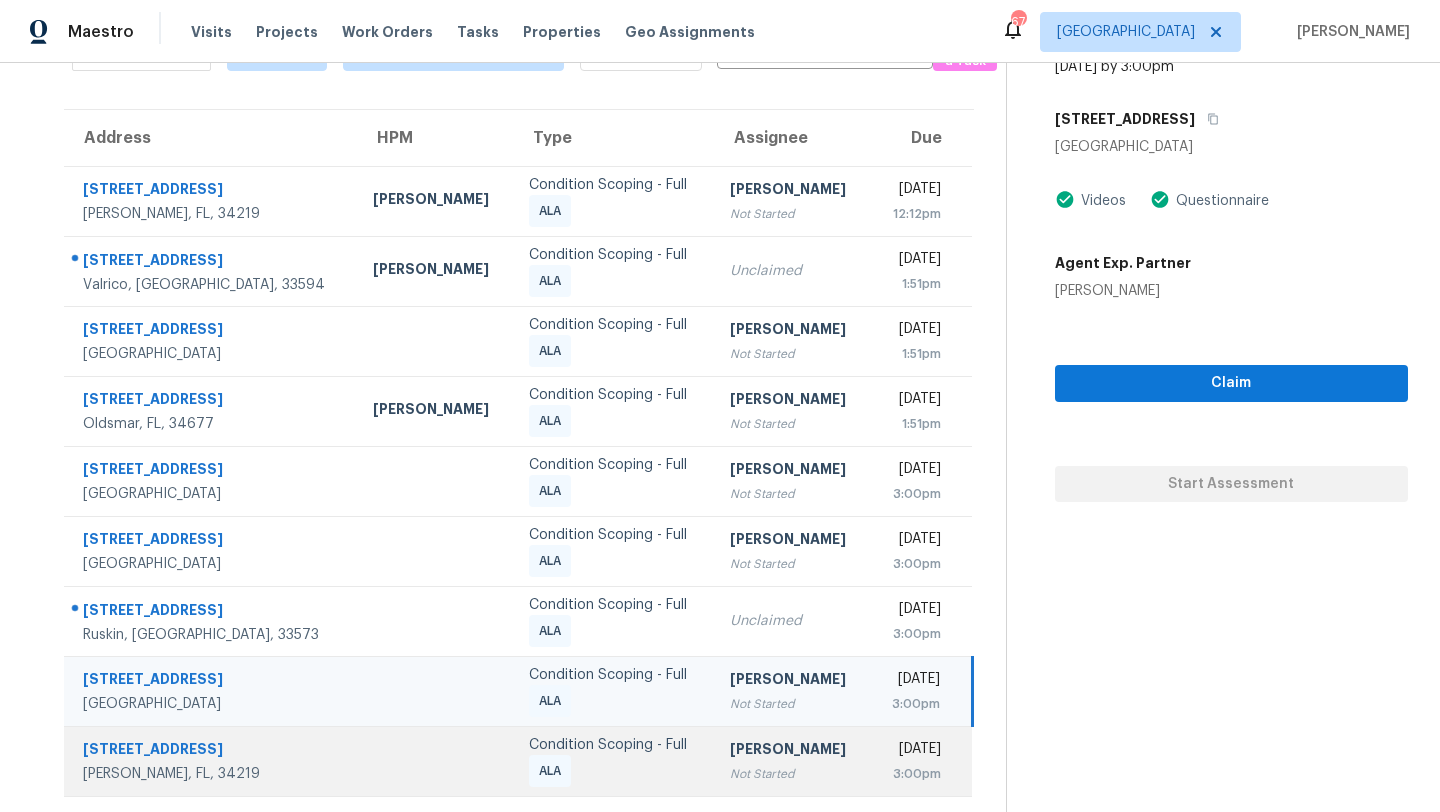 click on "[DATE] 3:00pm" at bounding box center (921, 761) 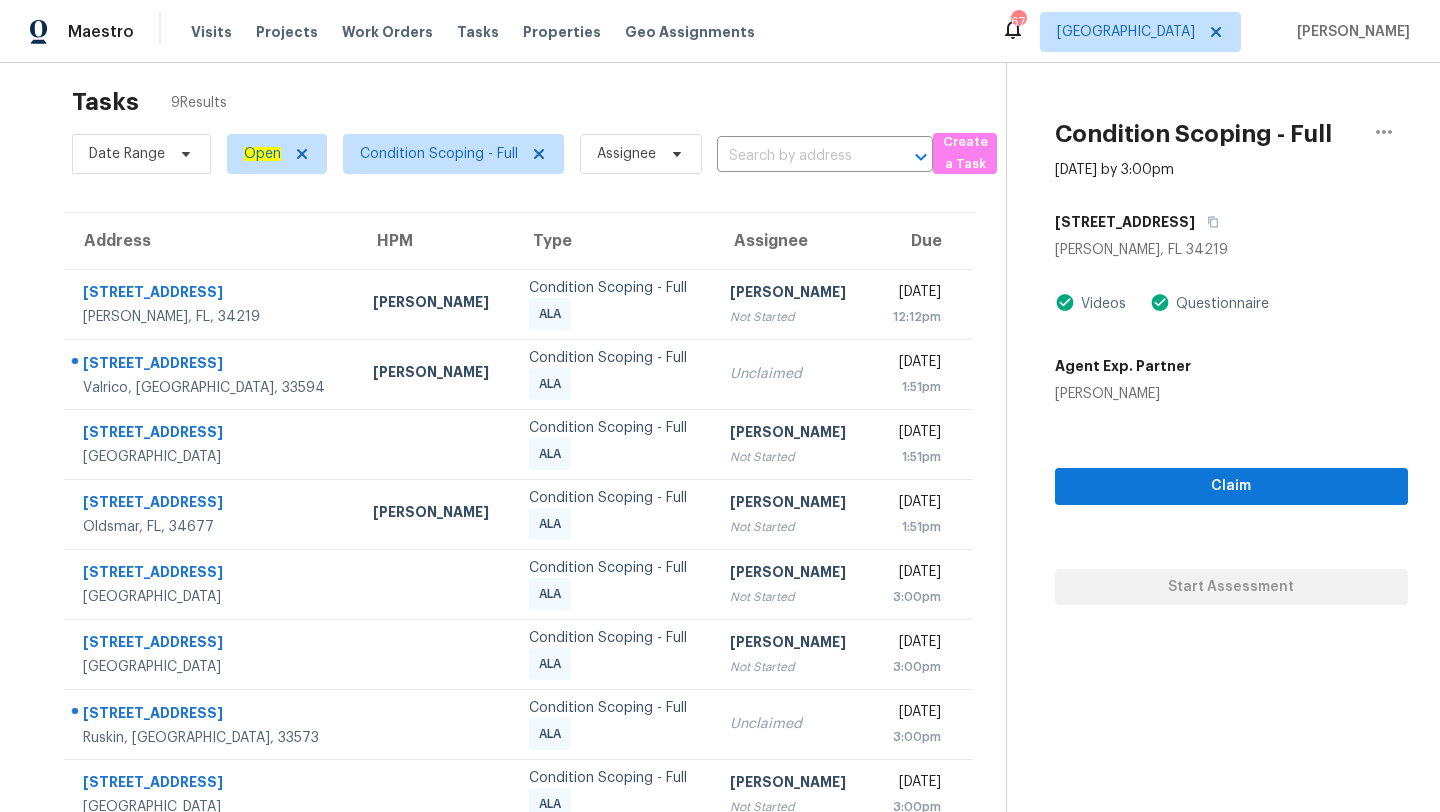 scroll, scrollTop: 0, scrollLeft: 0, axis: both 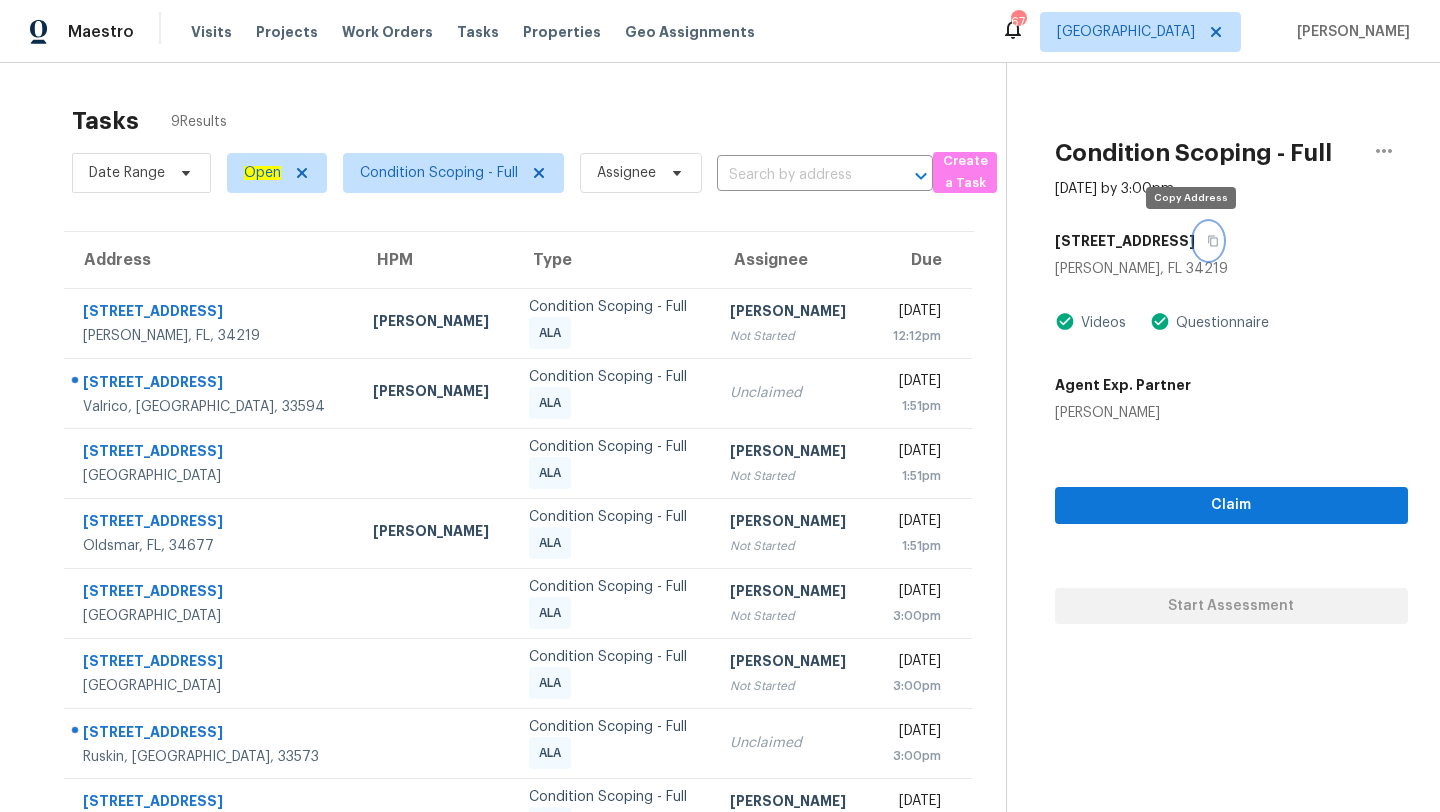 click 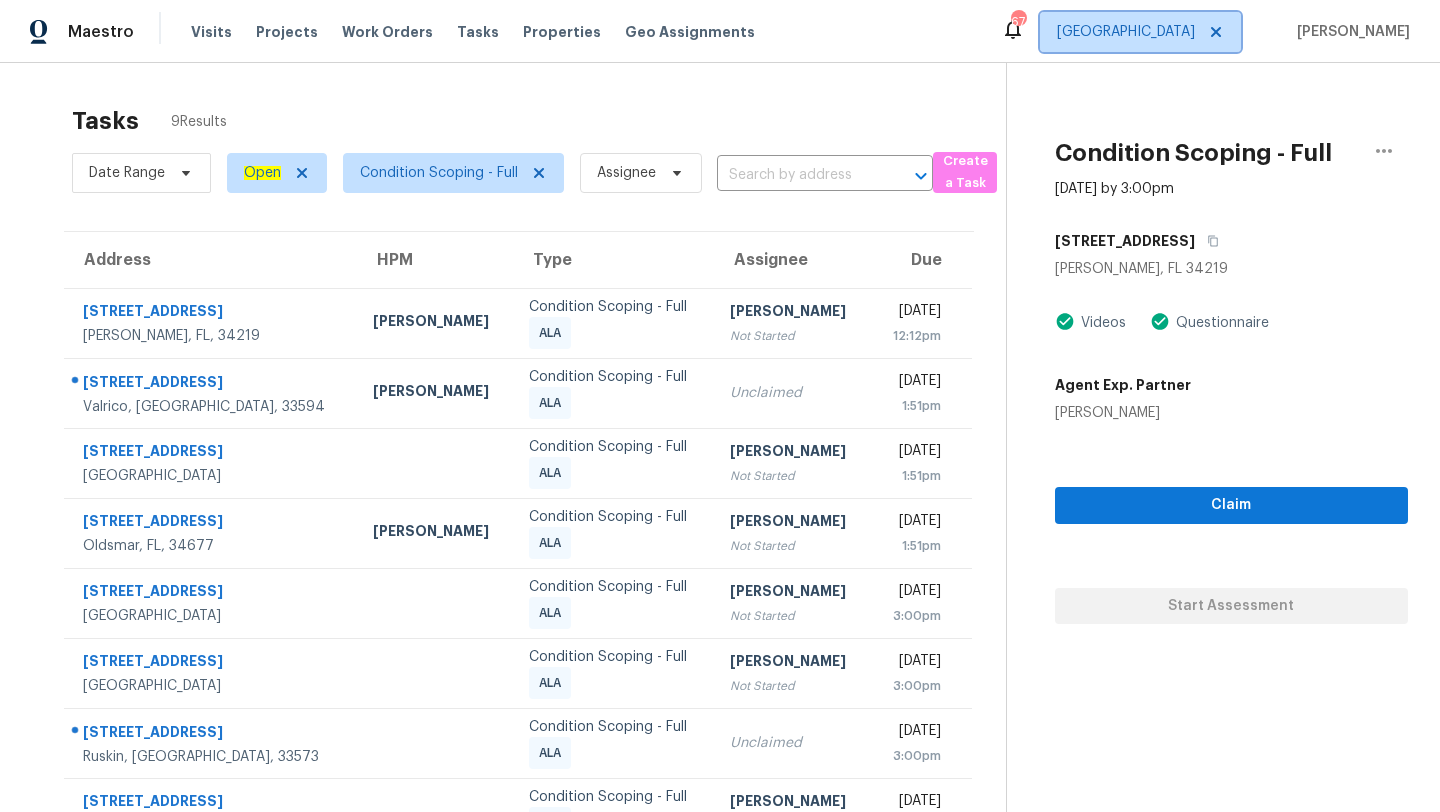 click on "[GEOGRAPHIC_DATA]" at bounding box center [1140, 32] 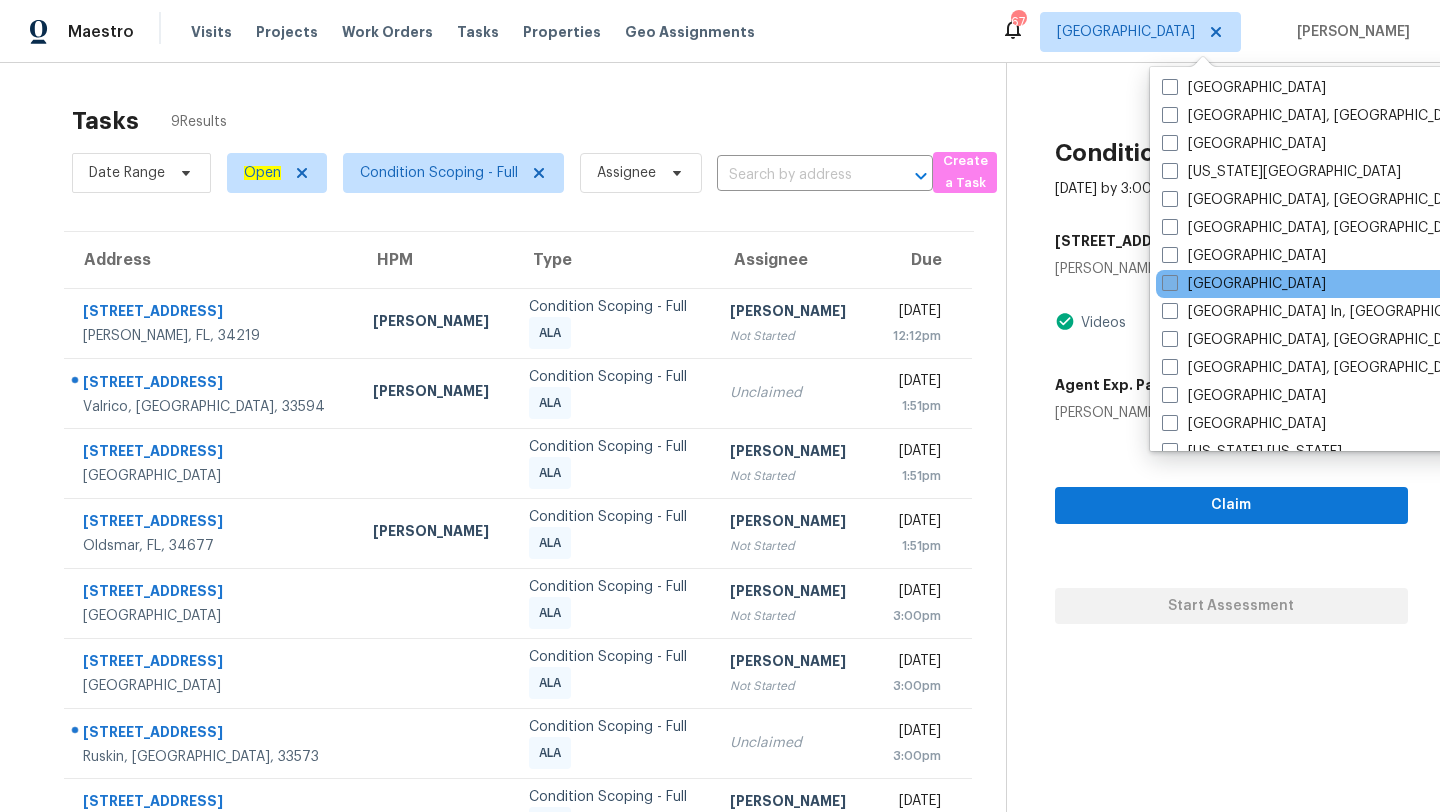 scroll, scrollTop: 742, scrollLeft: 0, axis: vertical 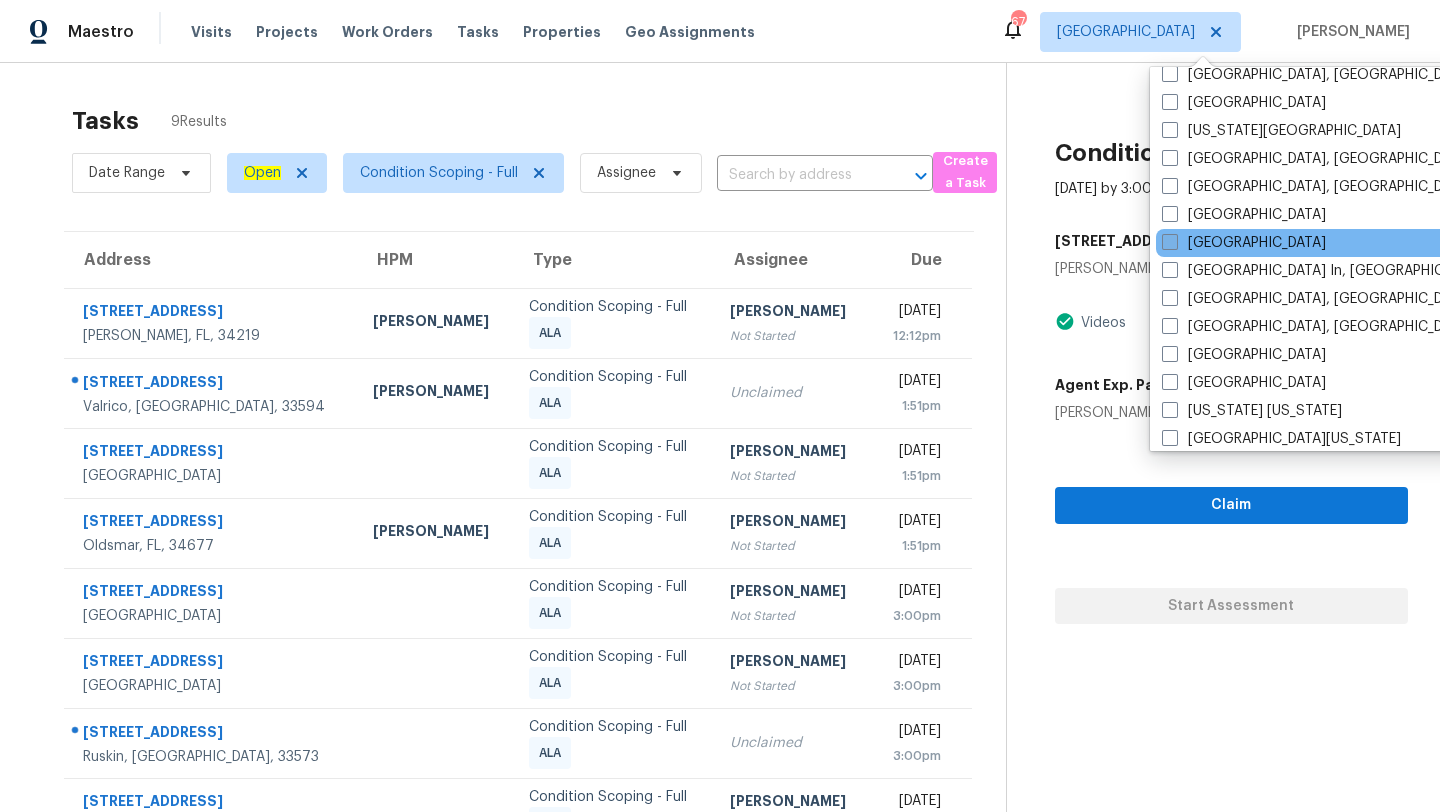 click on "[GEOGRAPHIC_DATA], [GEOGRAPHIC_DATA]" at bounding box center (1317, 327) 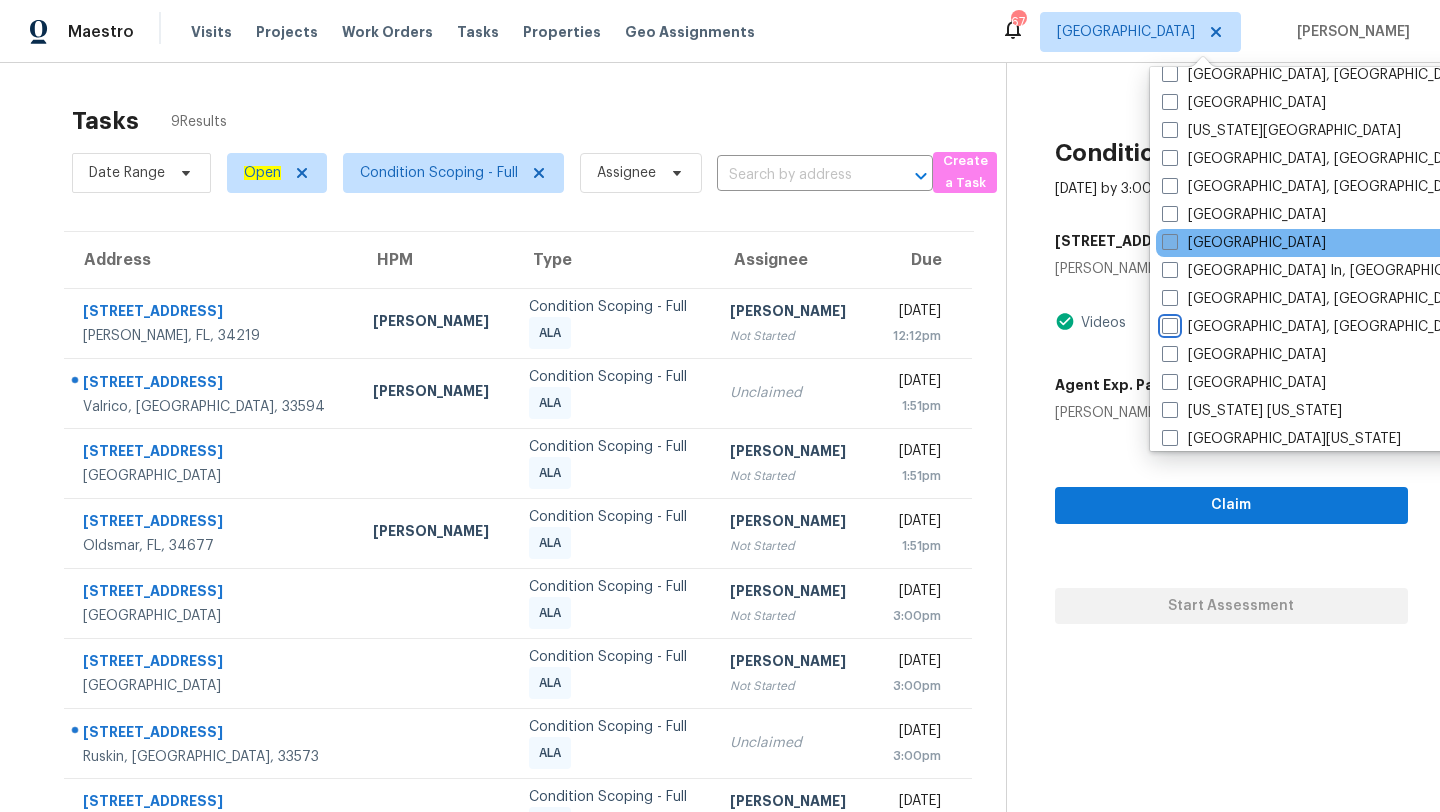 click on "[GEOGRAPHIC_DATA], [GEOGRAPHIC_DATA]" at bounding box center [1168, 323] 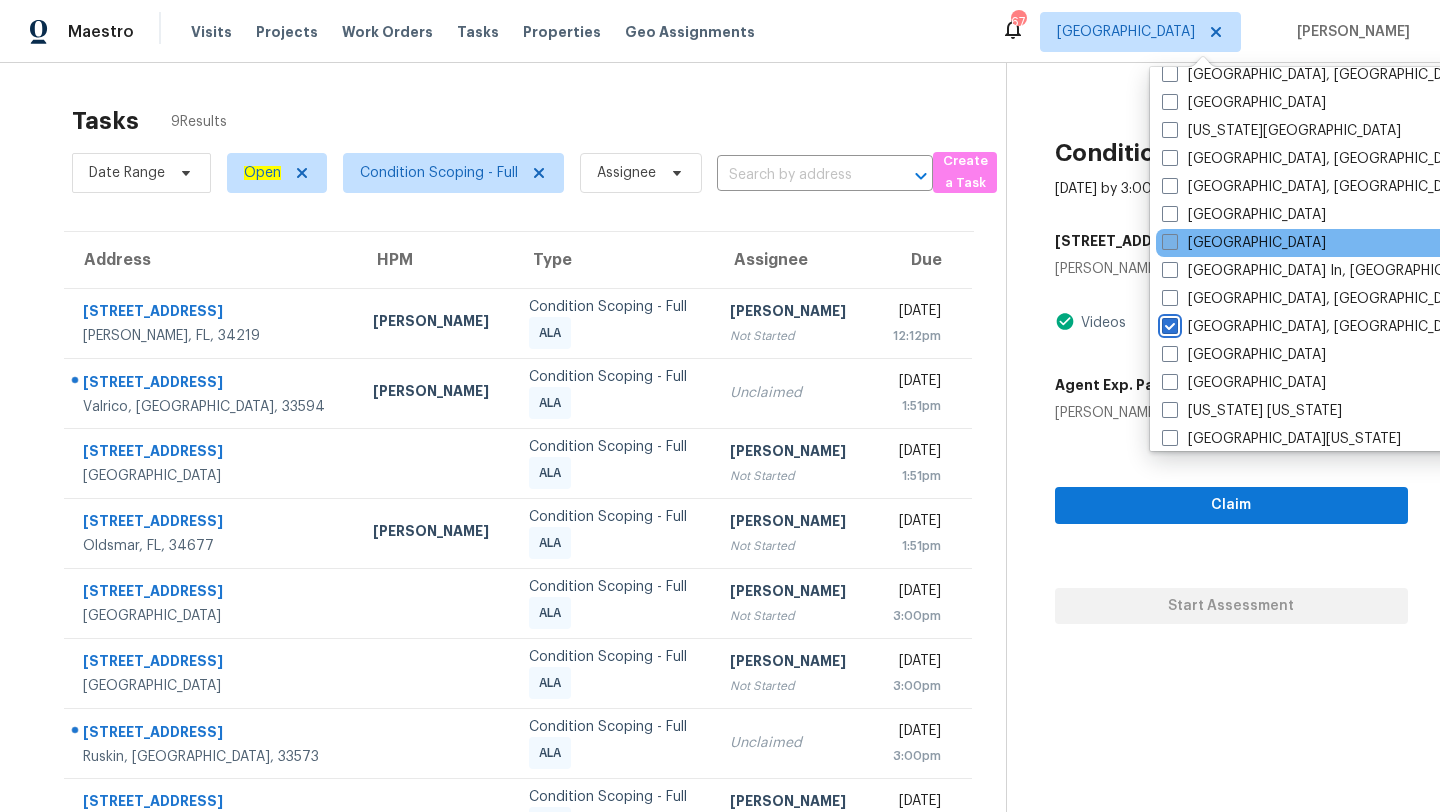 checkbox on "true" 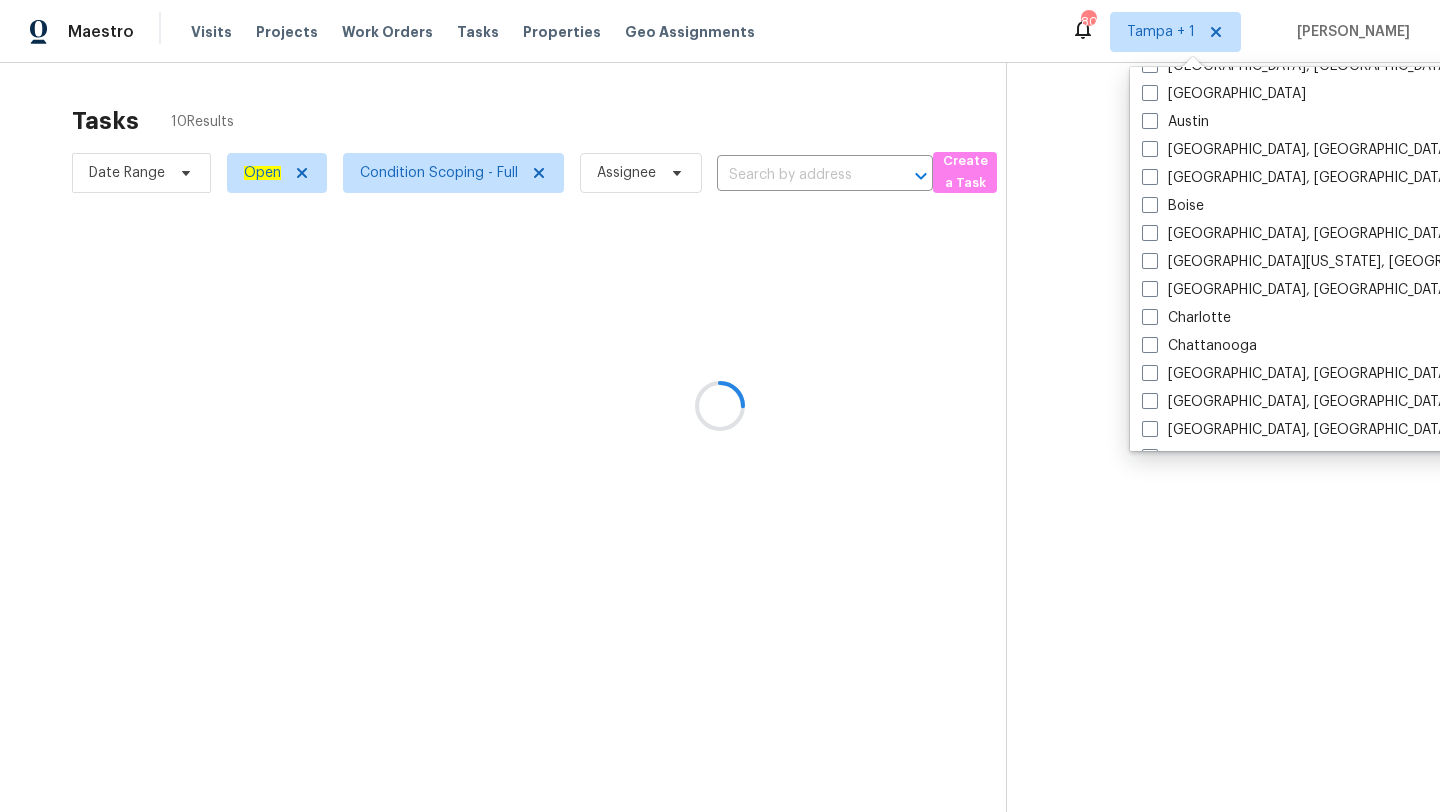 scroll, scrollTop: 0, scrollLeft: 0, axis: both 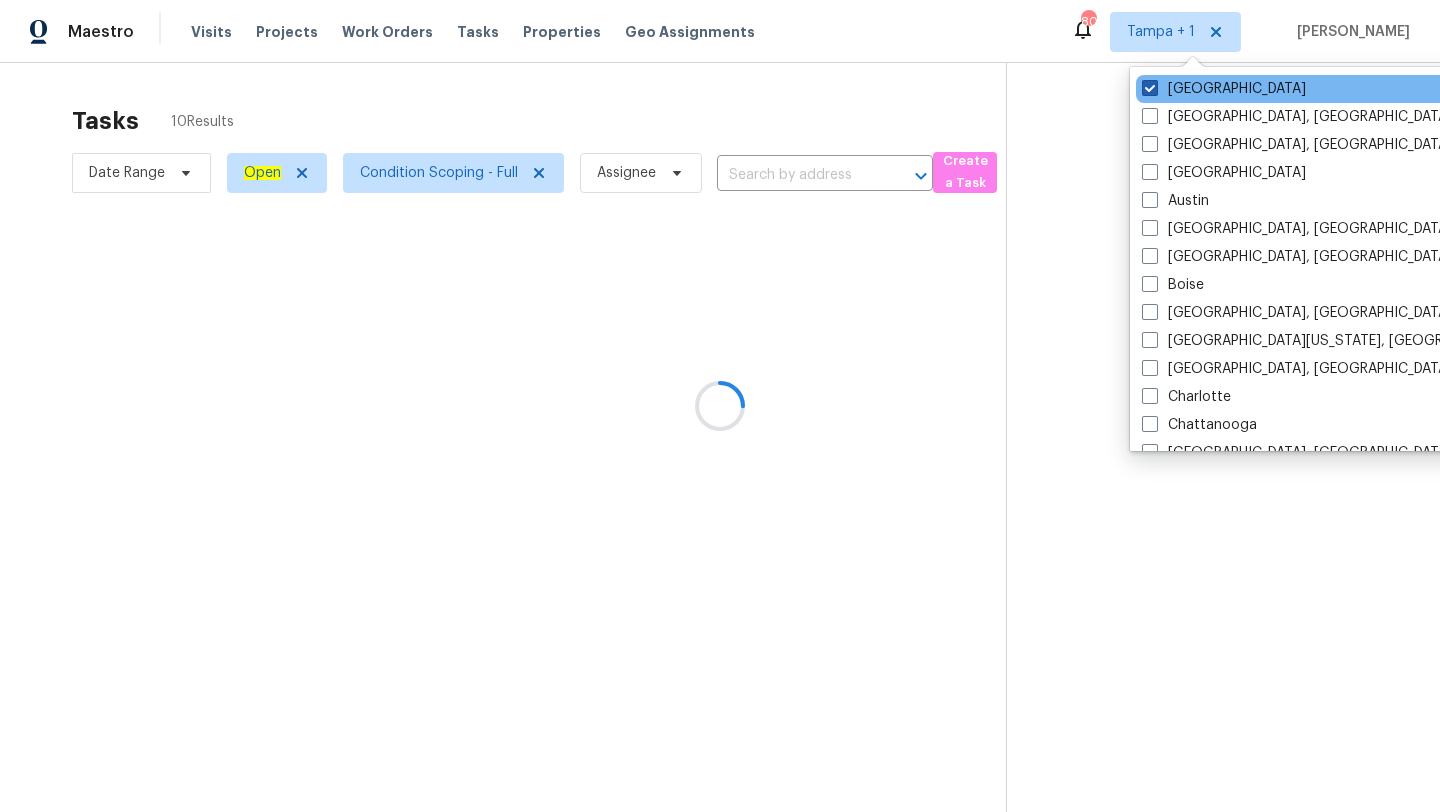 click on "[GEOGRAPHIC_DATA]" at bounding box center (1224, 89) 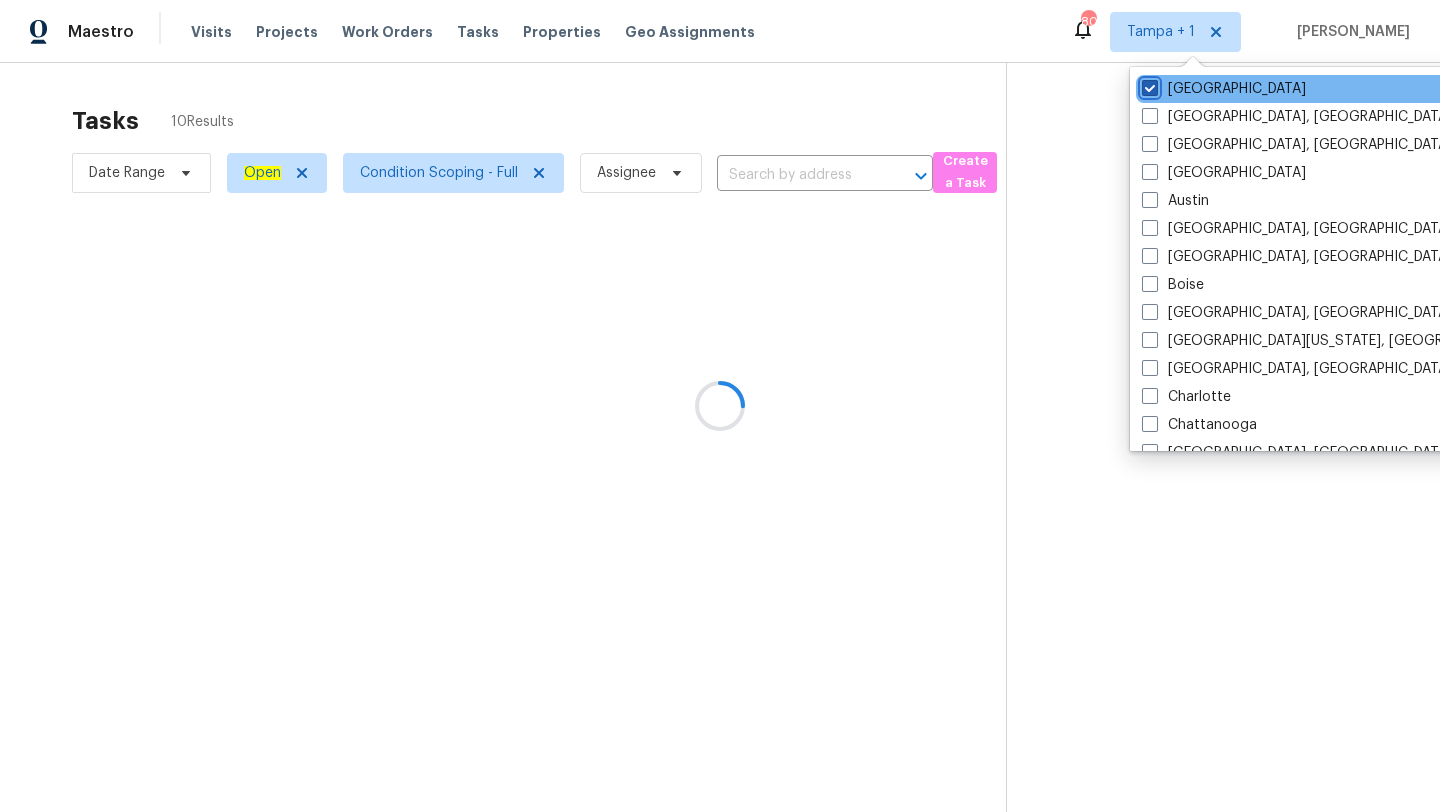 click on "[GEOGRAPHIC_DATA]" at bounding box center [1148, 85] 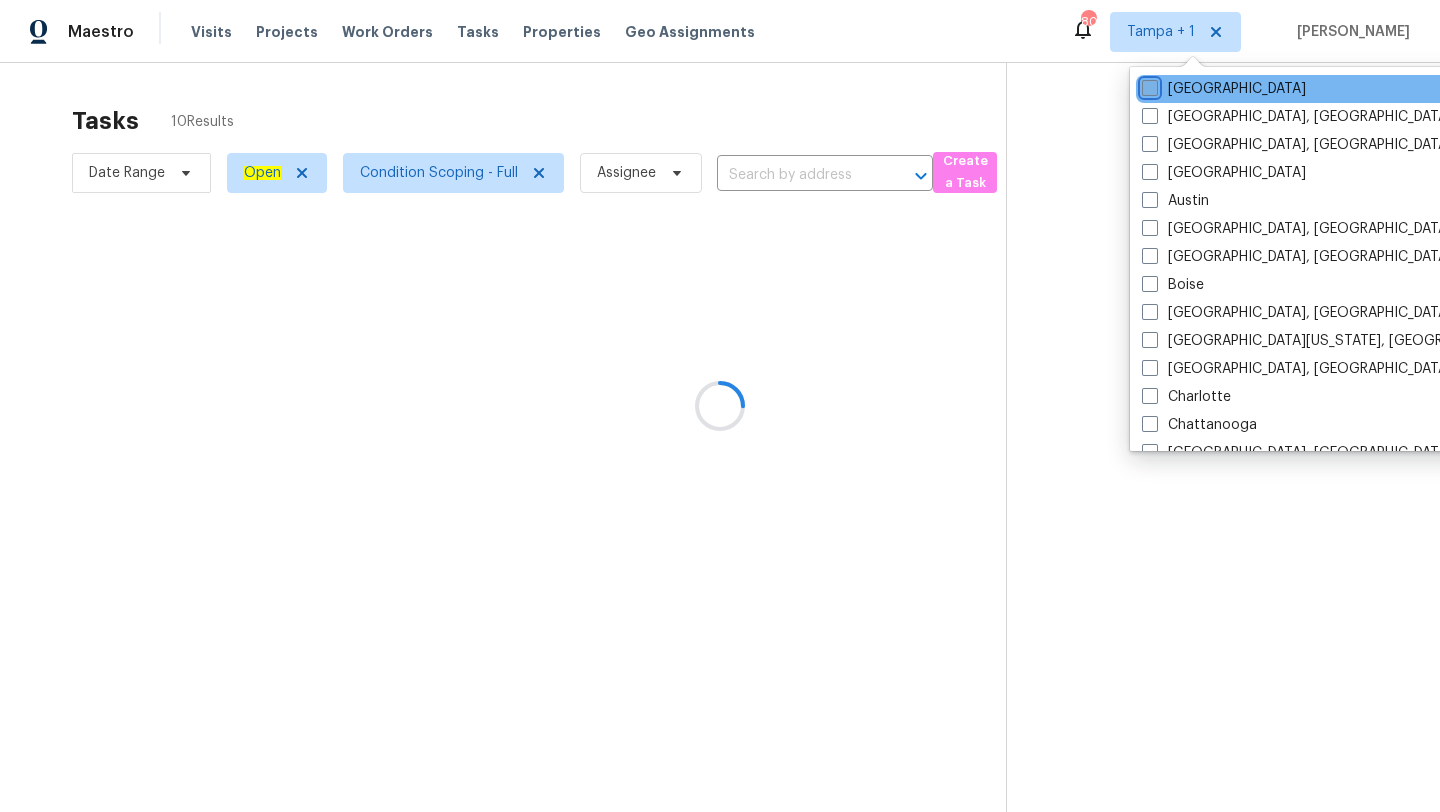 checkbox on "false" 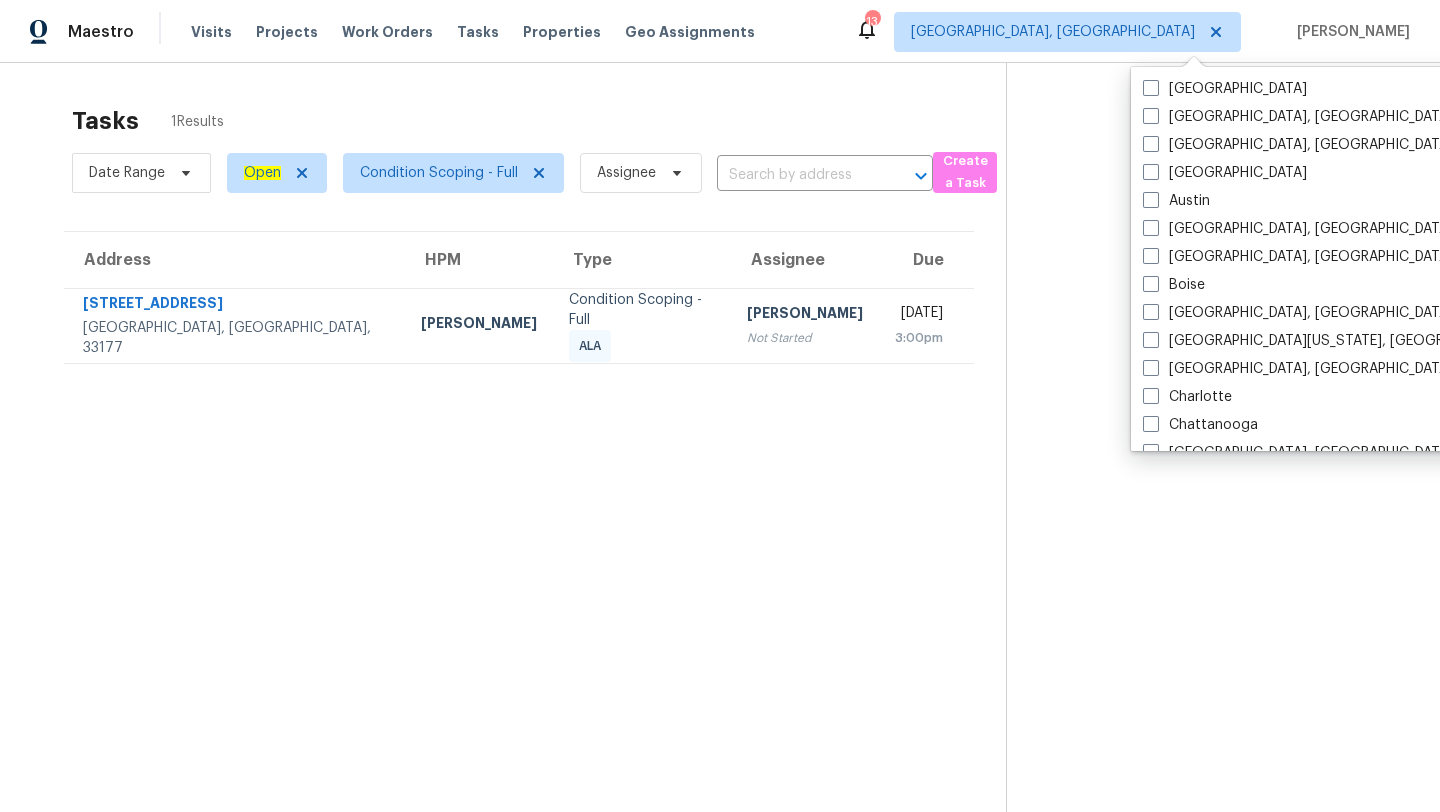 click on "Tasks 1  Results" at bounding box center (539, 121) 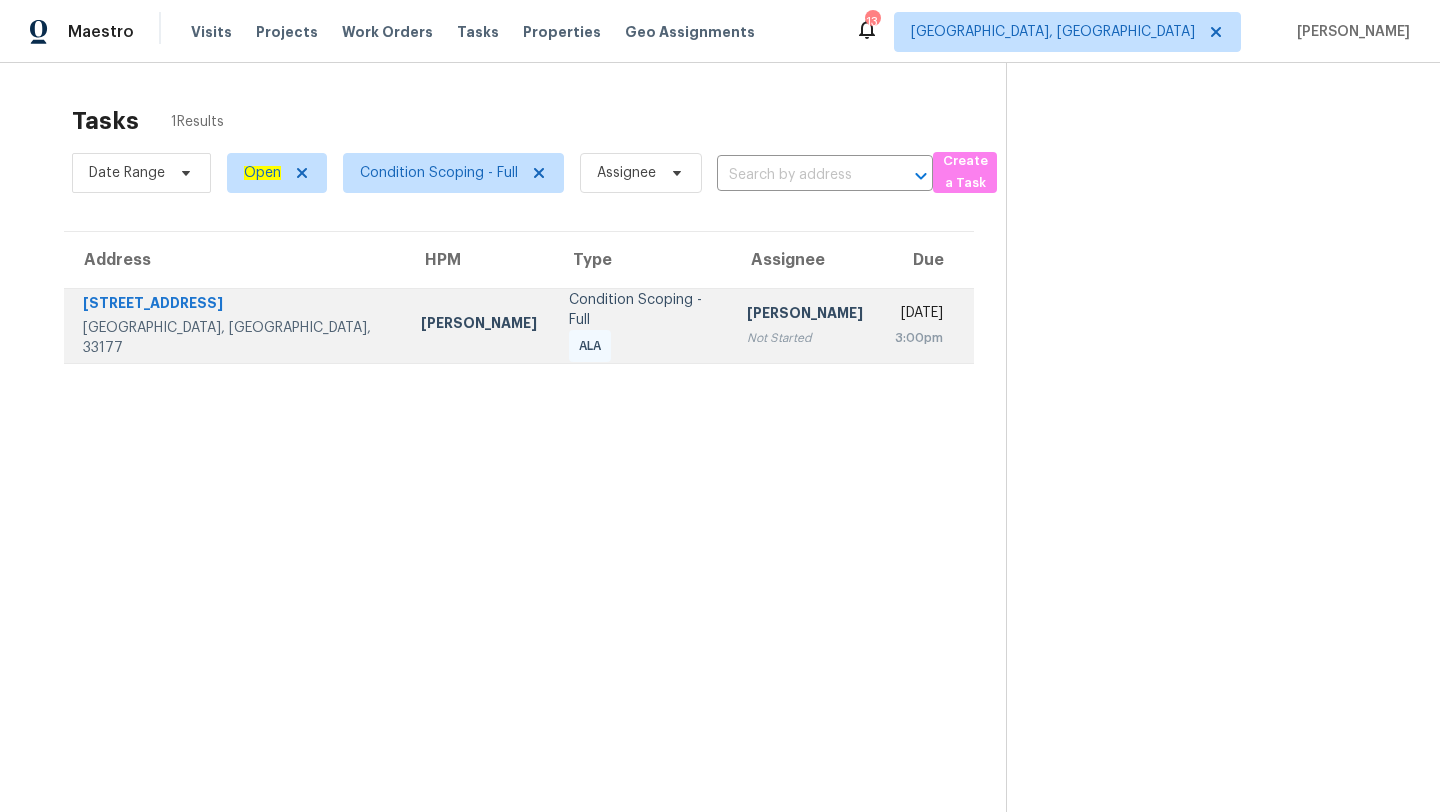 click on "[PERSON_NAME]" at bounding box center (805, 315) 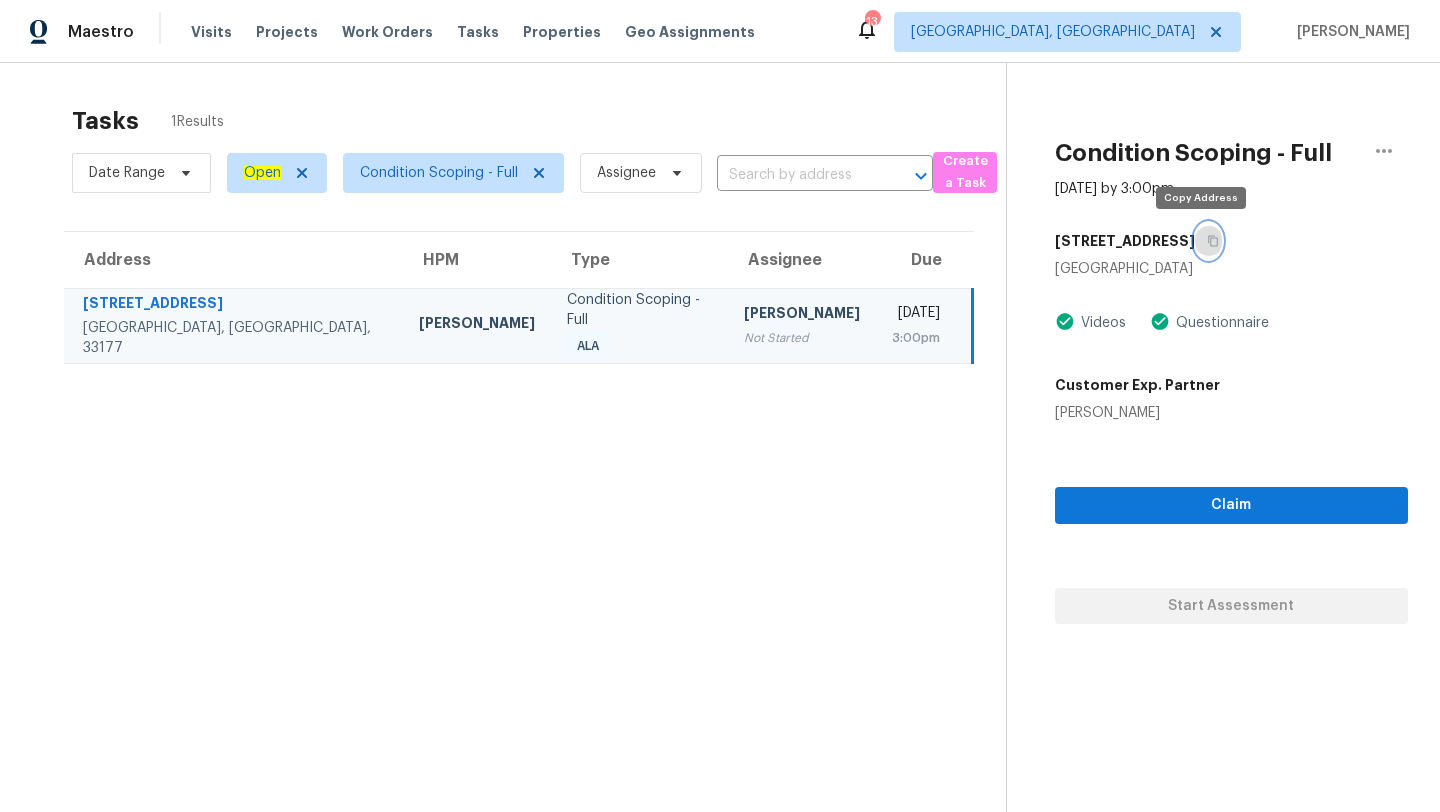 click 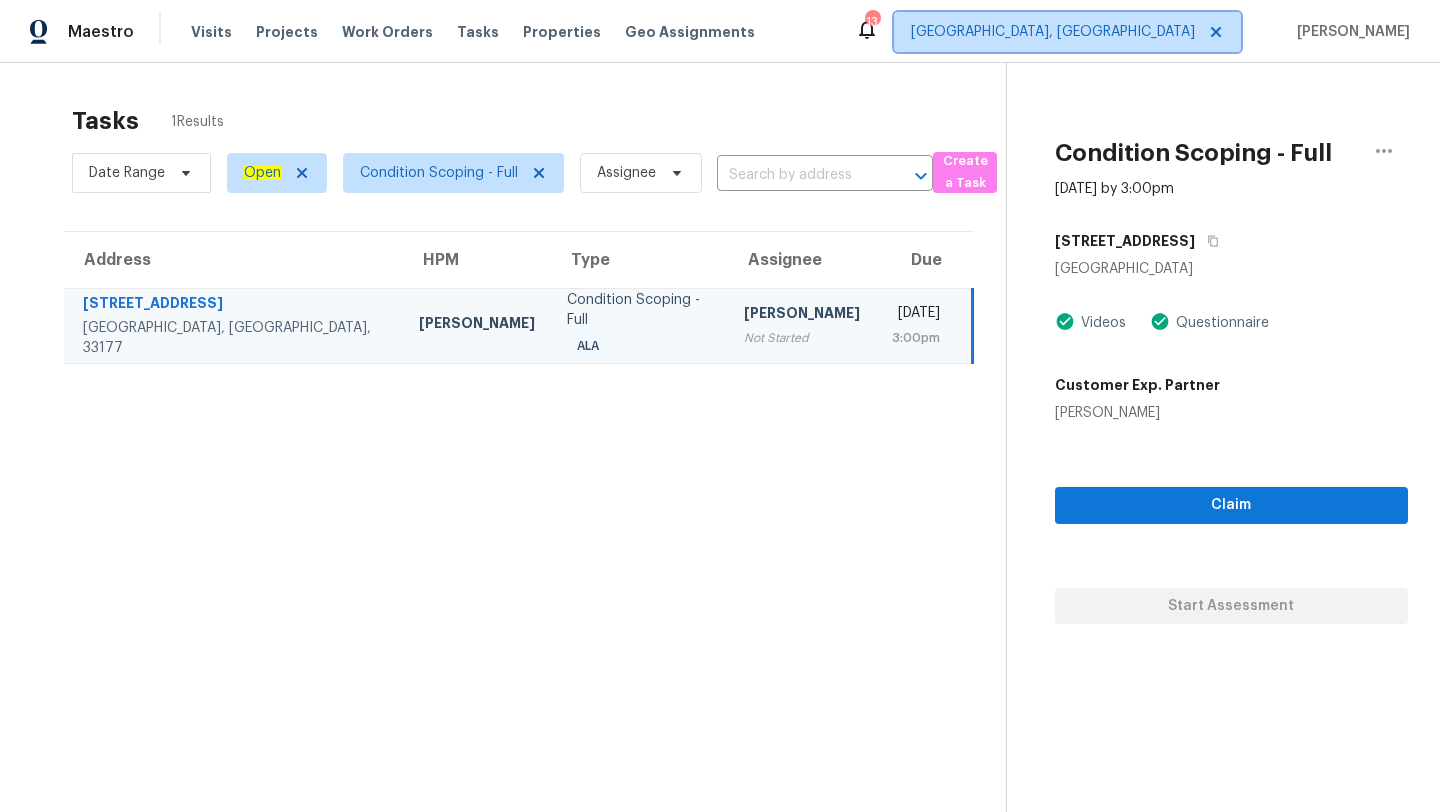 click on "[GEOGRAPHIC_DATA], [GEOGRAPHIC_DATA]" at bounding box center [1067, 32] 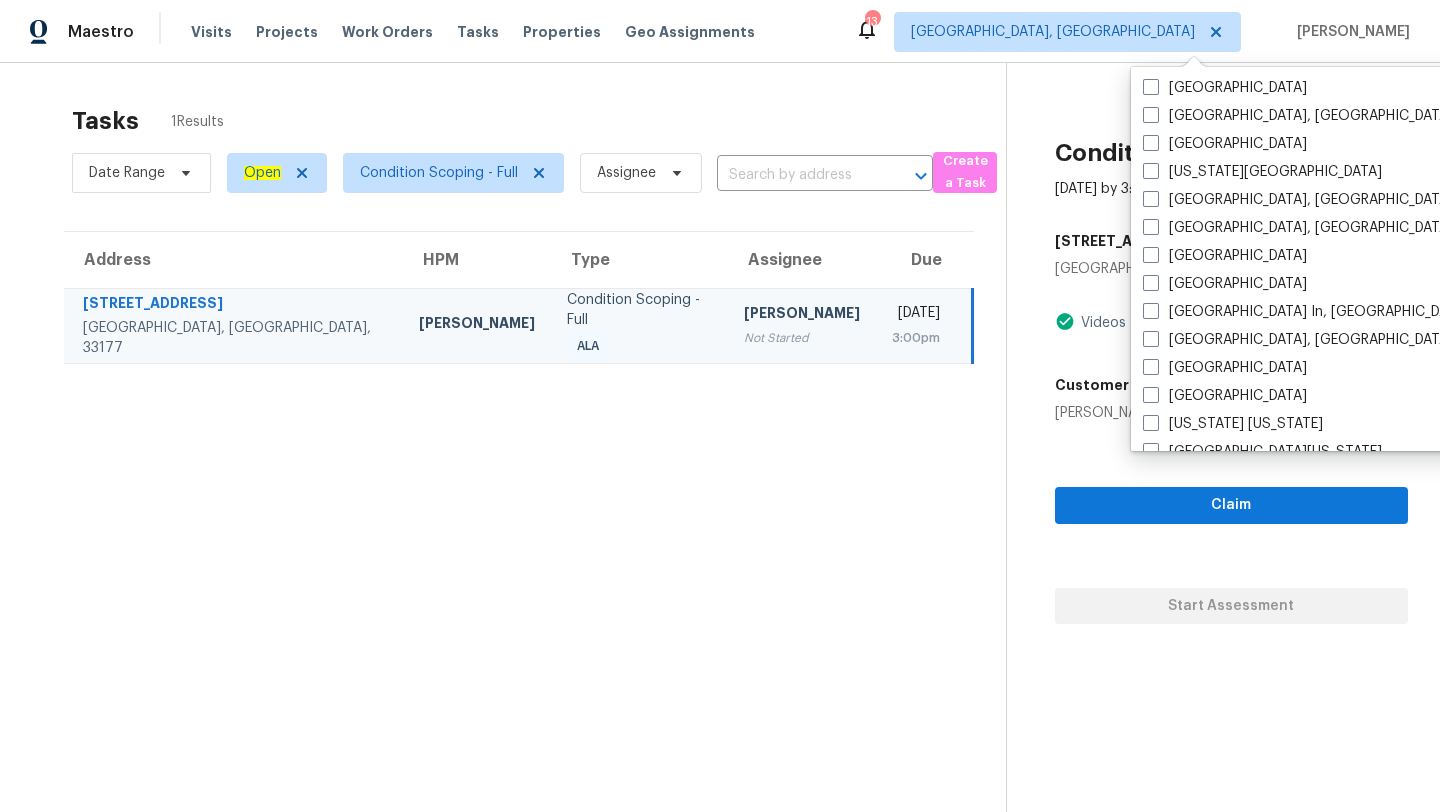 scroll, scrollTop: 698, scrollLeft: 0, axis: vertical 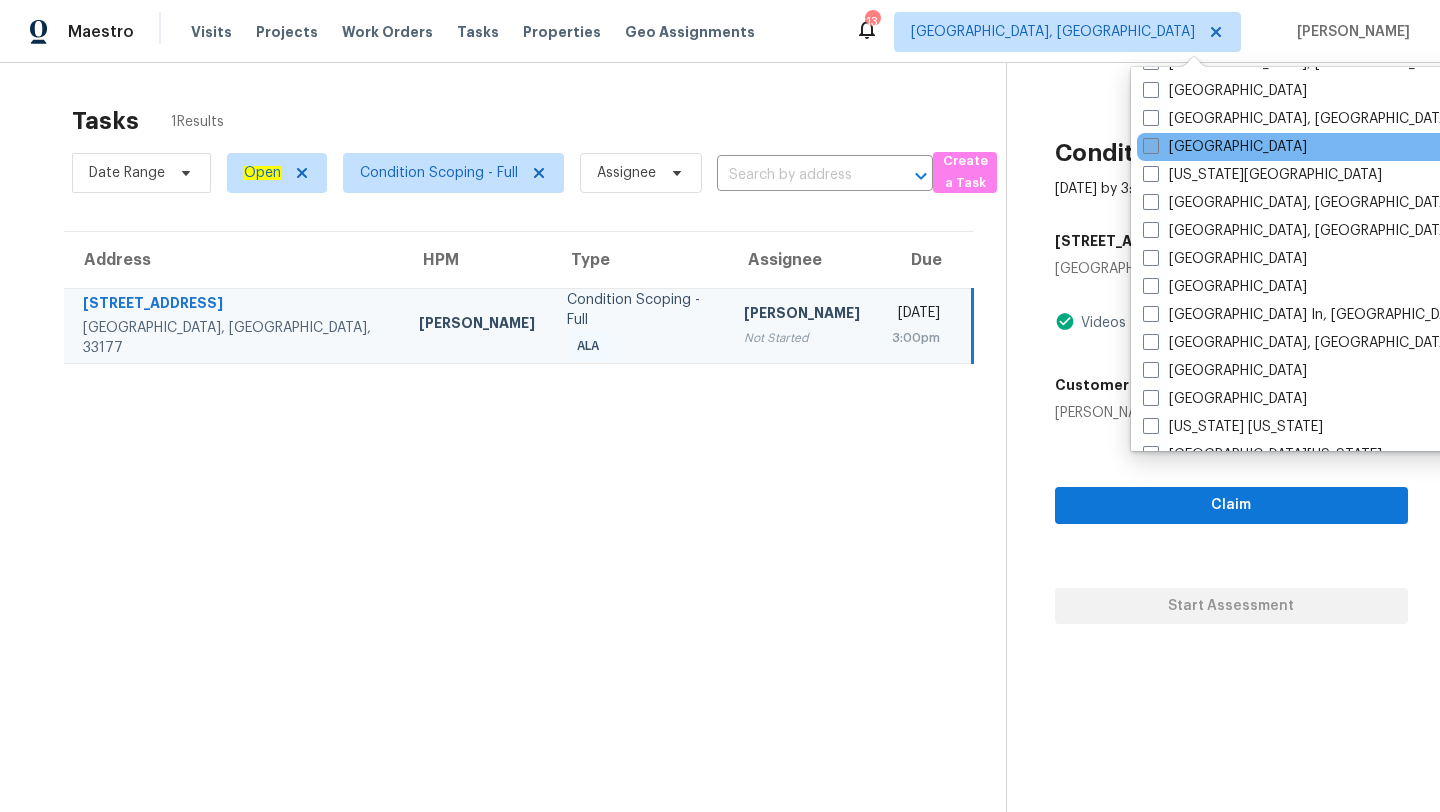 click on "[GEOGRAPHIC_DATA]" at bounding box center (1225, 147) 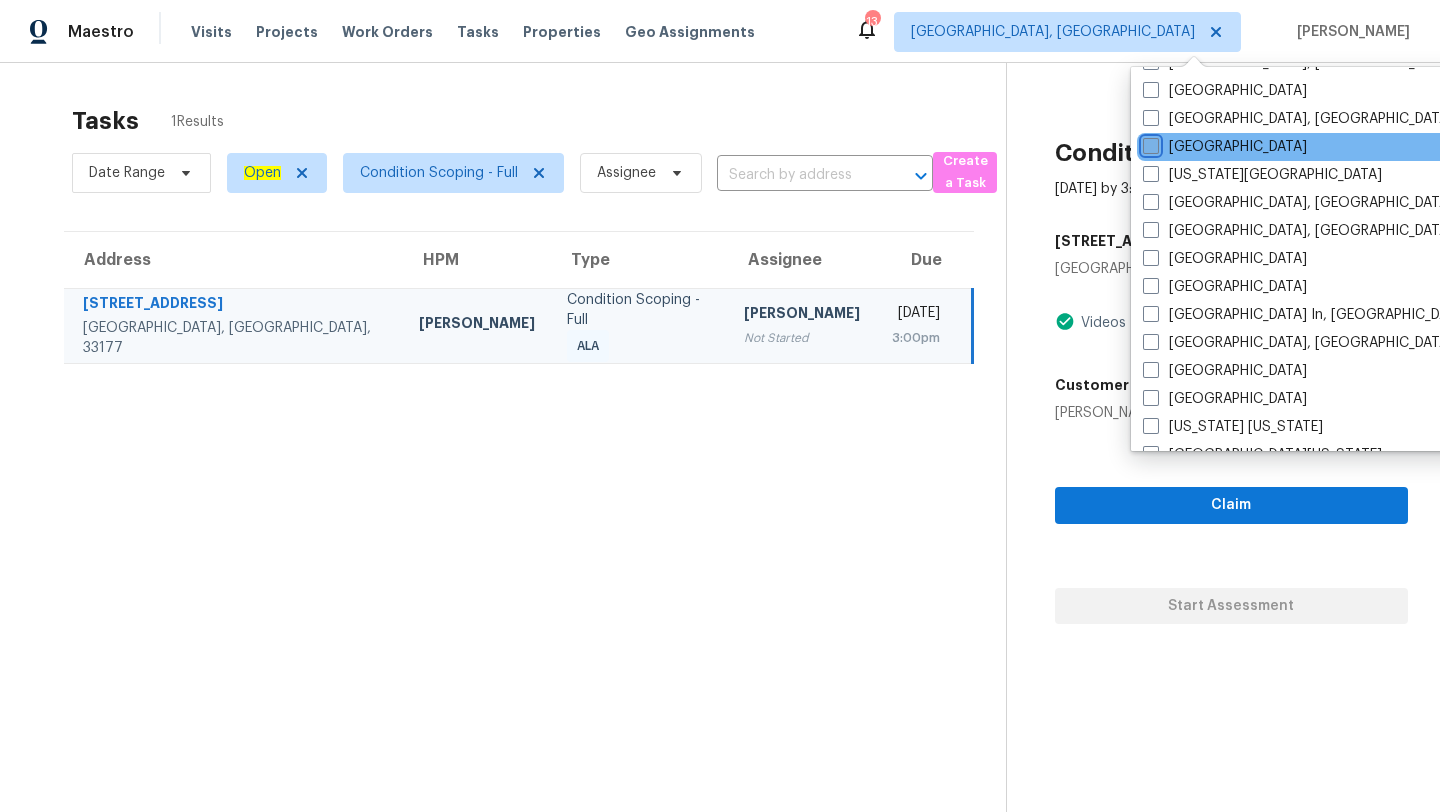click on "[GEOGRAPHIC_DATA]" at bounding box center [1149, 143] 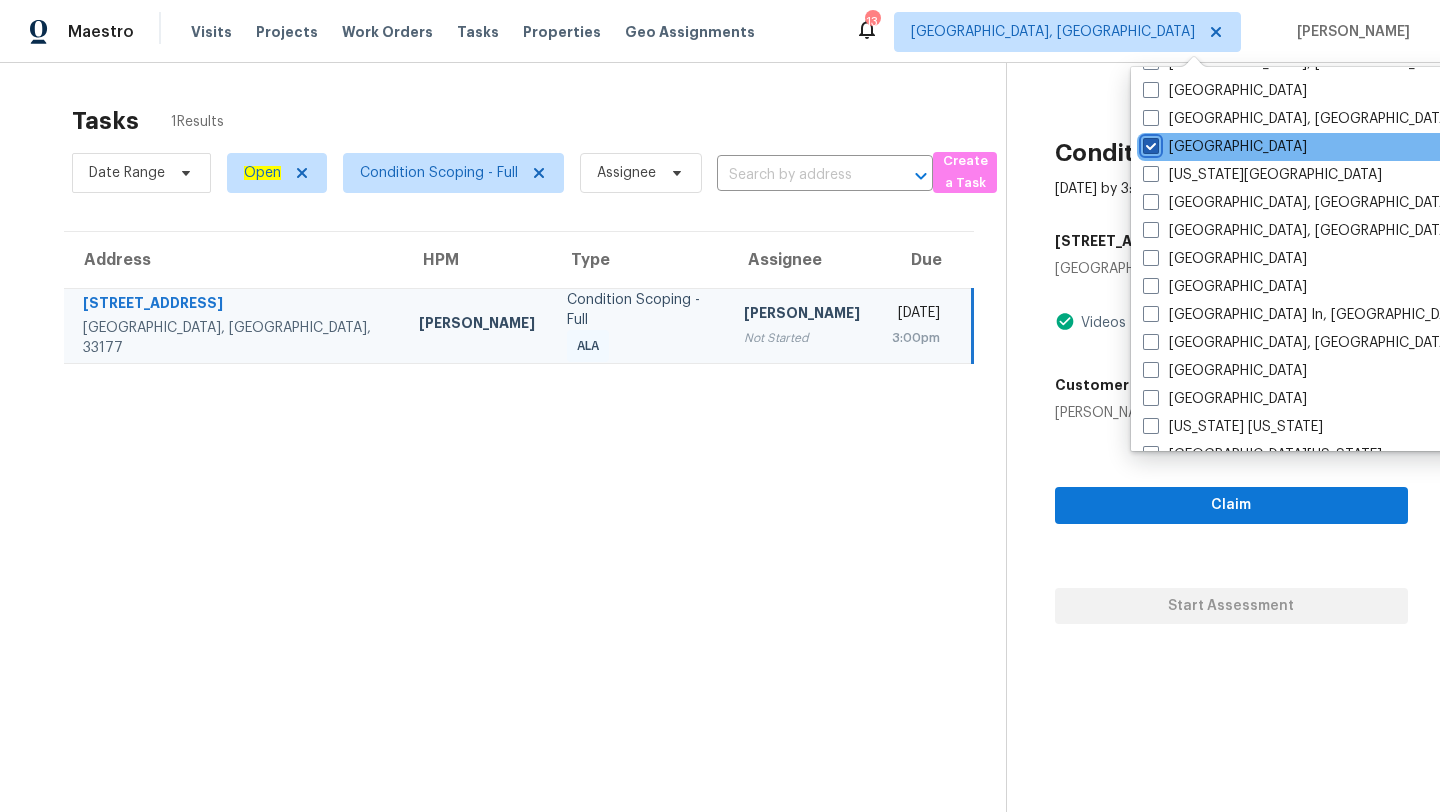 checkbox on "true" 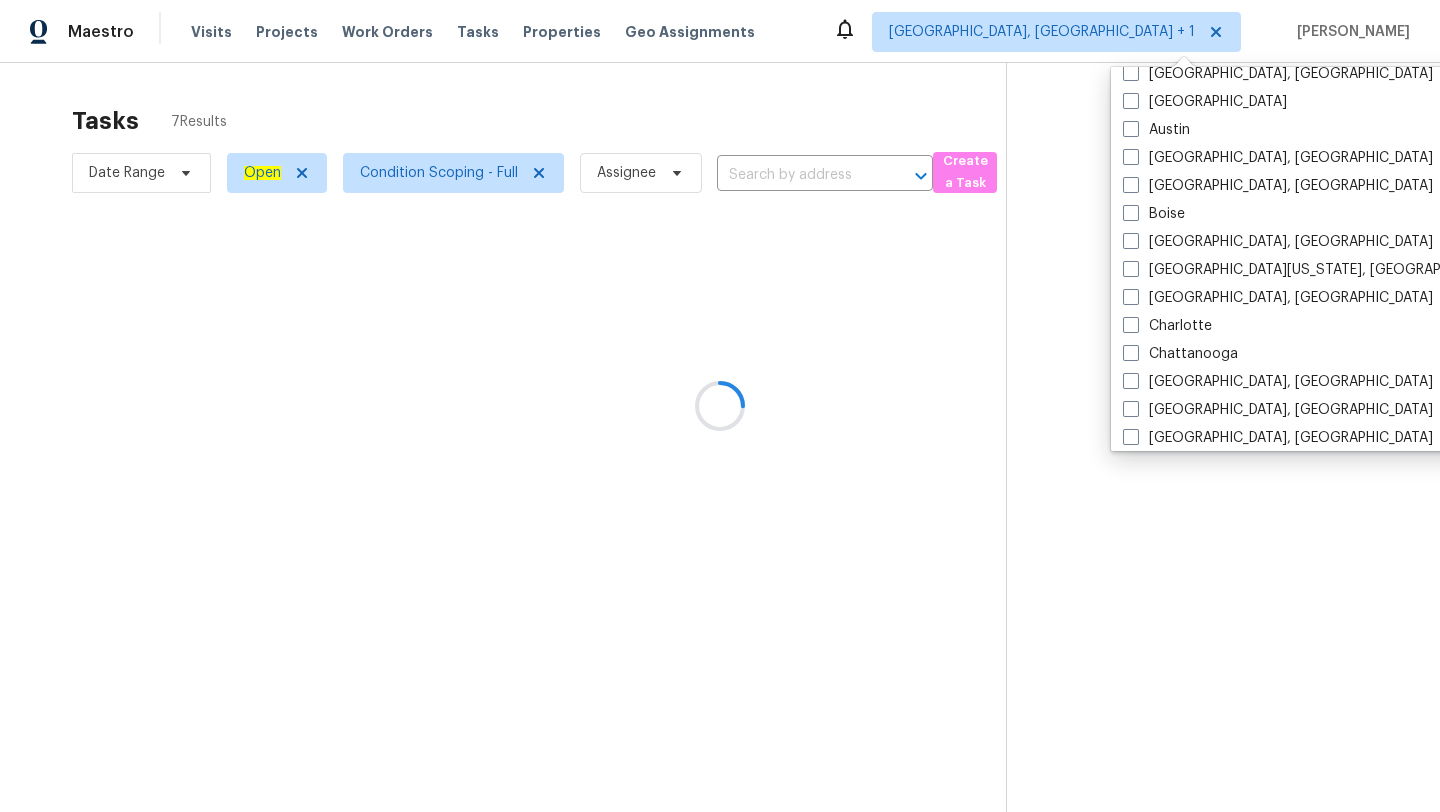 scroll, scrollTop: 0, scrollLeft: 0, axis: both 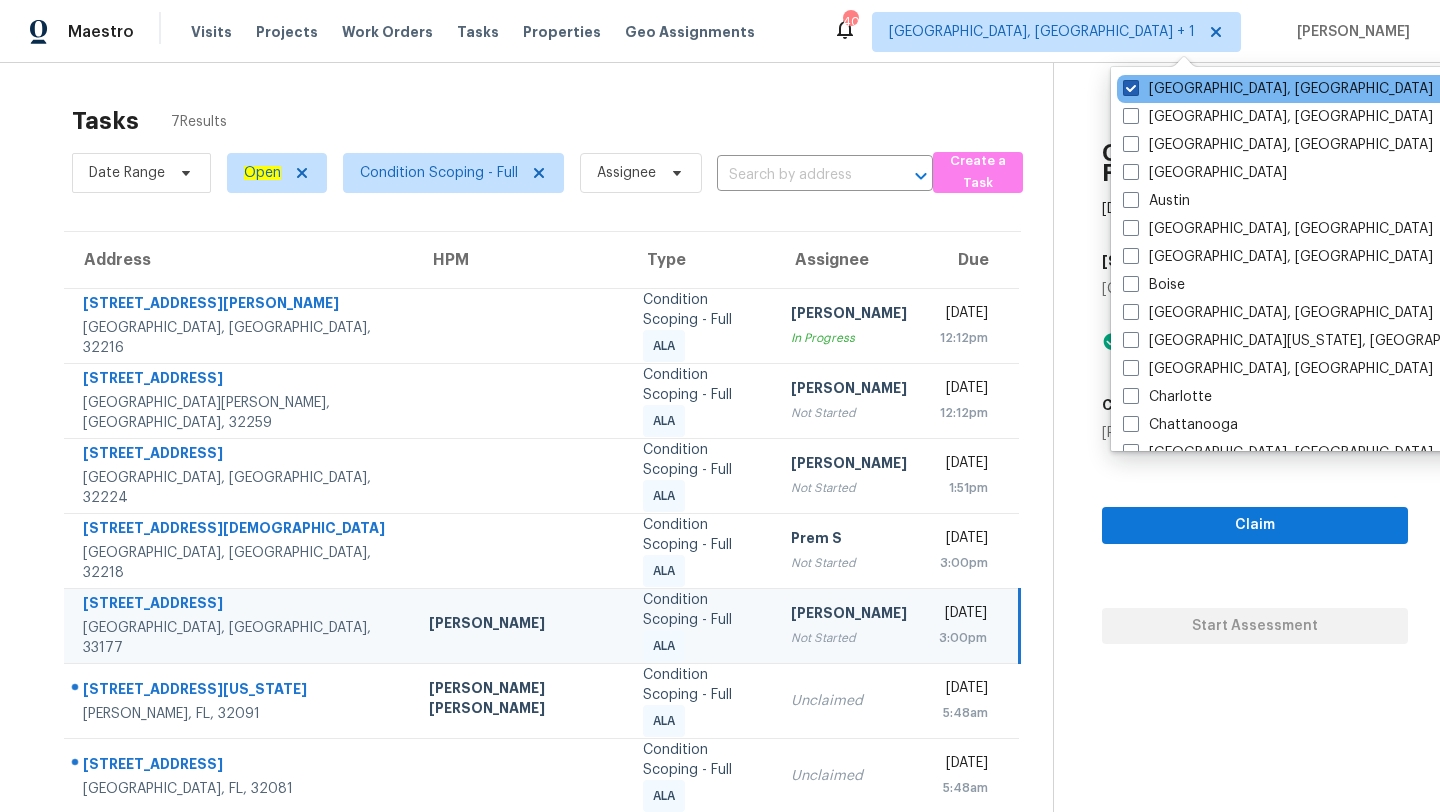 click on "[GEOGRAPHIC_DATA], [GEOGRAPHIC_DATA]" at bounding box center [1278, 89] 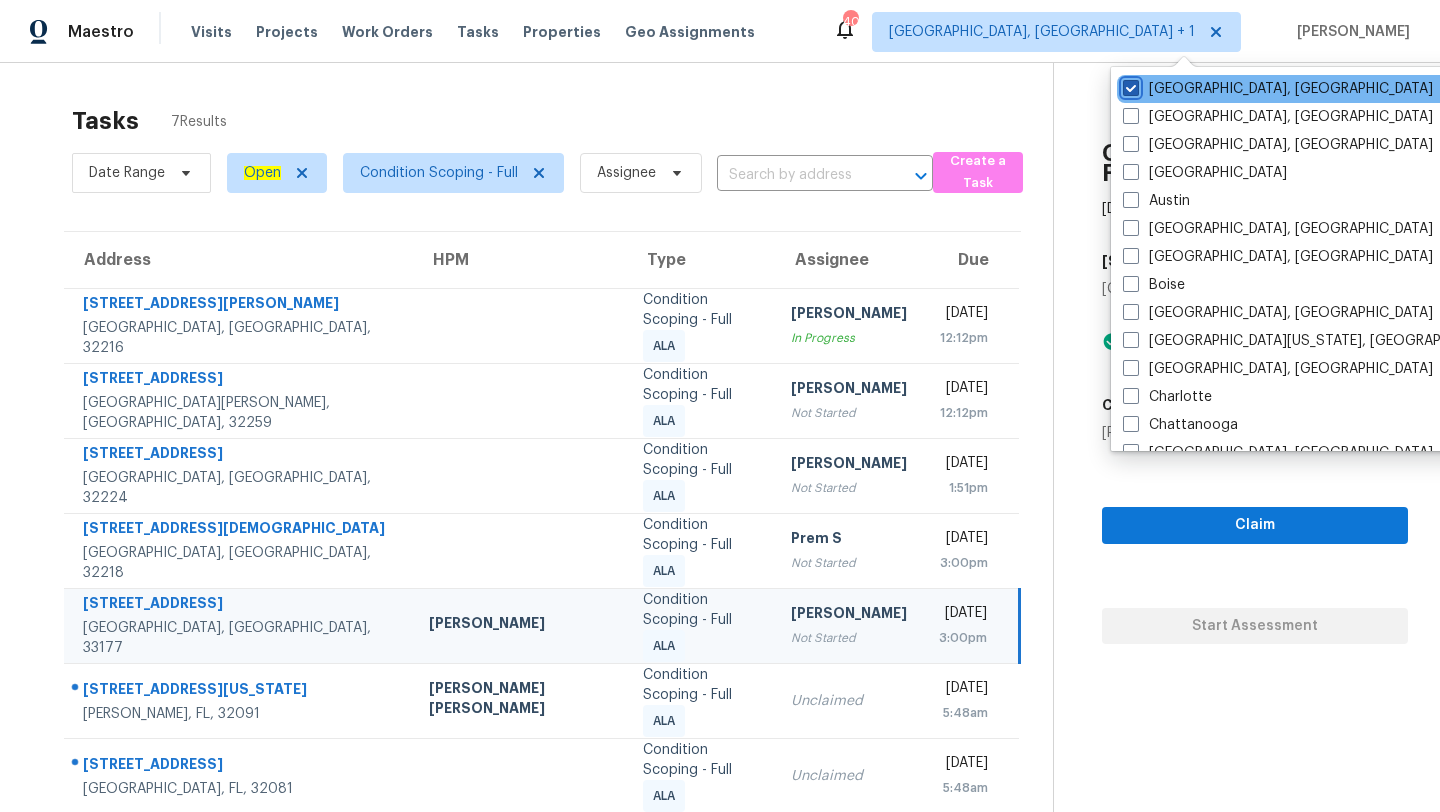 click on "[GEOGRAPHIC_DATA], [GEOGRAPHIC_DATA]" at bounding box center [1129, 85] 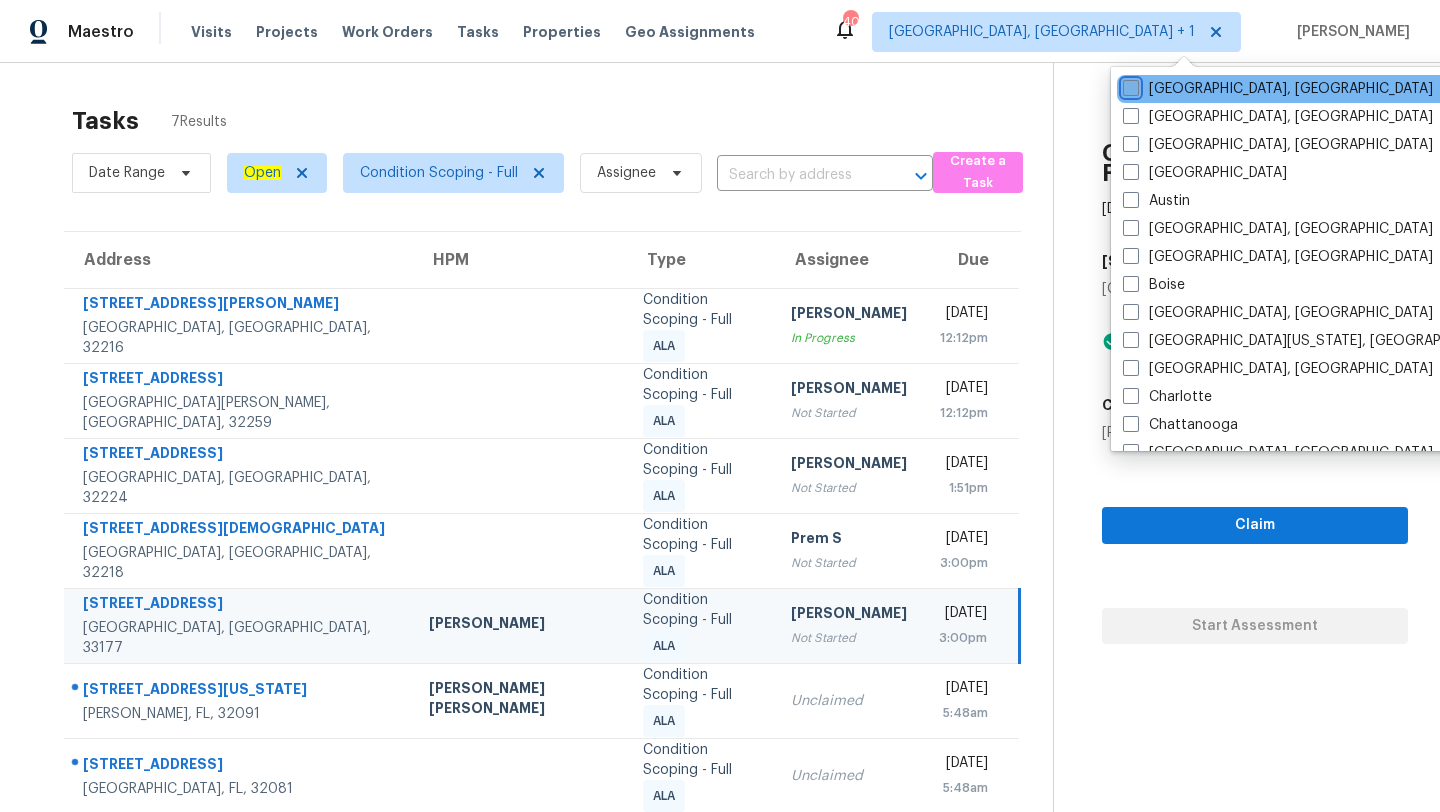 checkbox on "false" 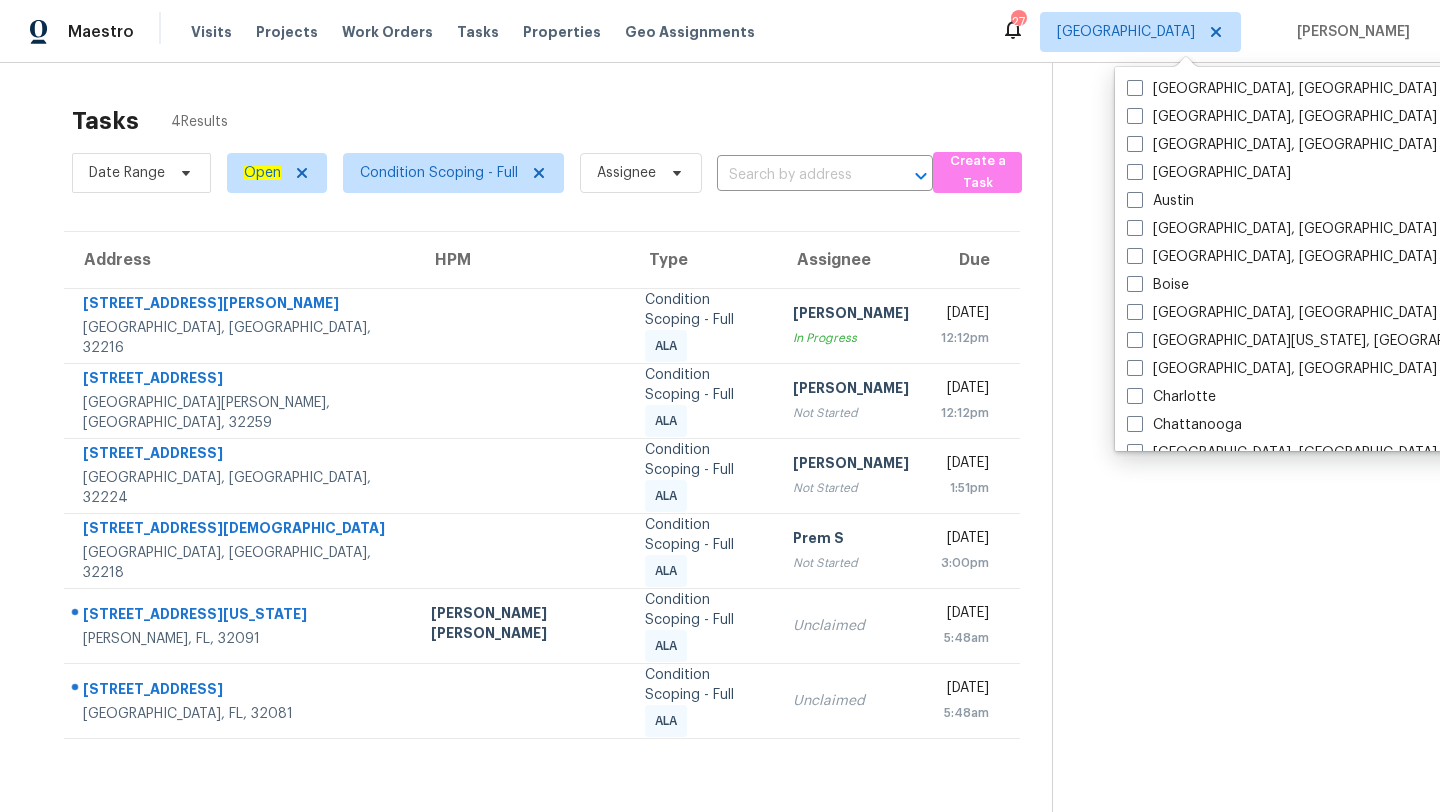 click on "Tasks 4  Results" at bounding box center (562, 121) 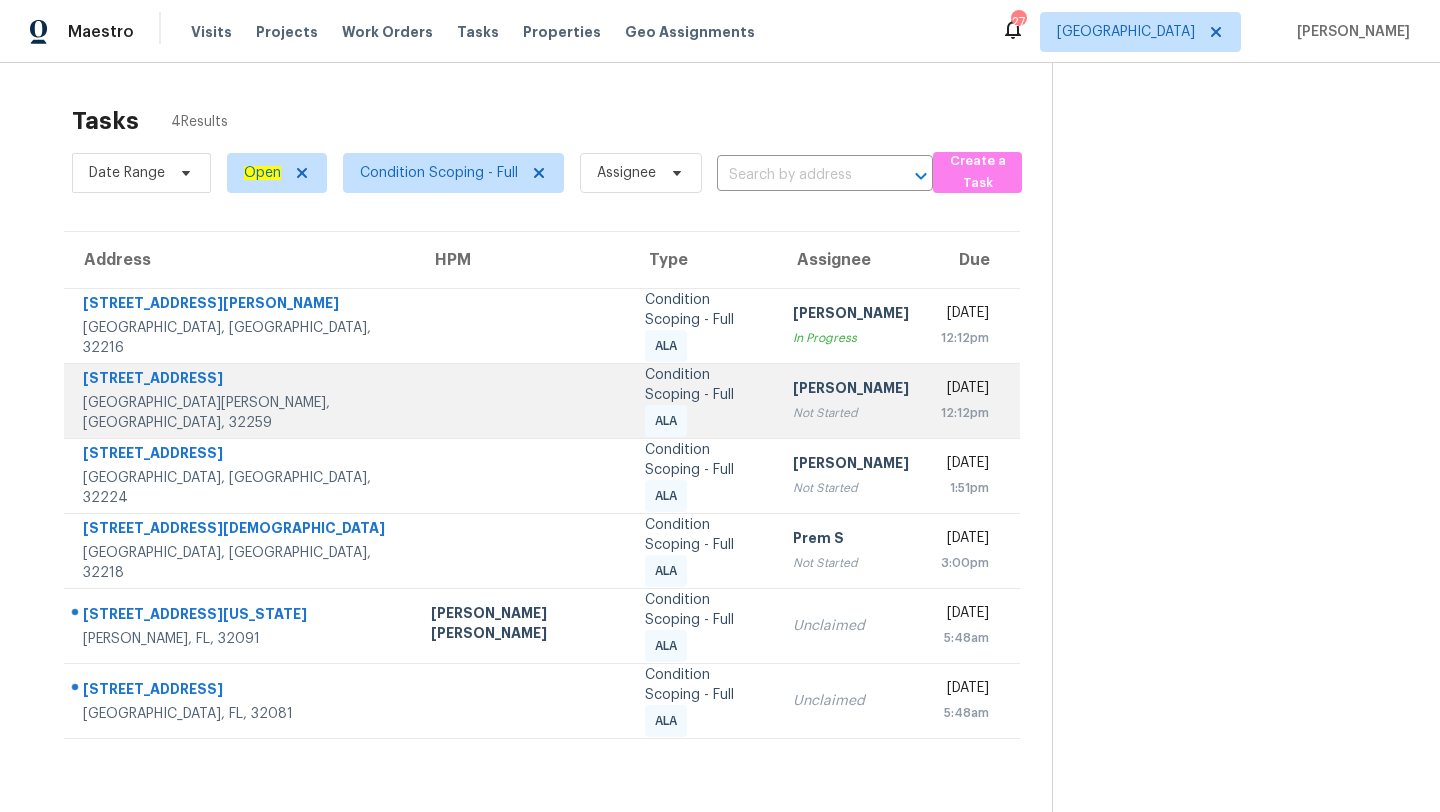 click on "[PERSON_NAME] Not Started" at bounding box center (851, 400) 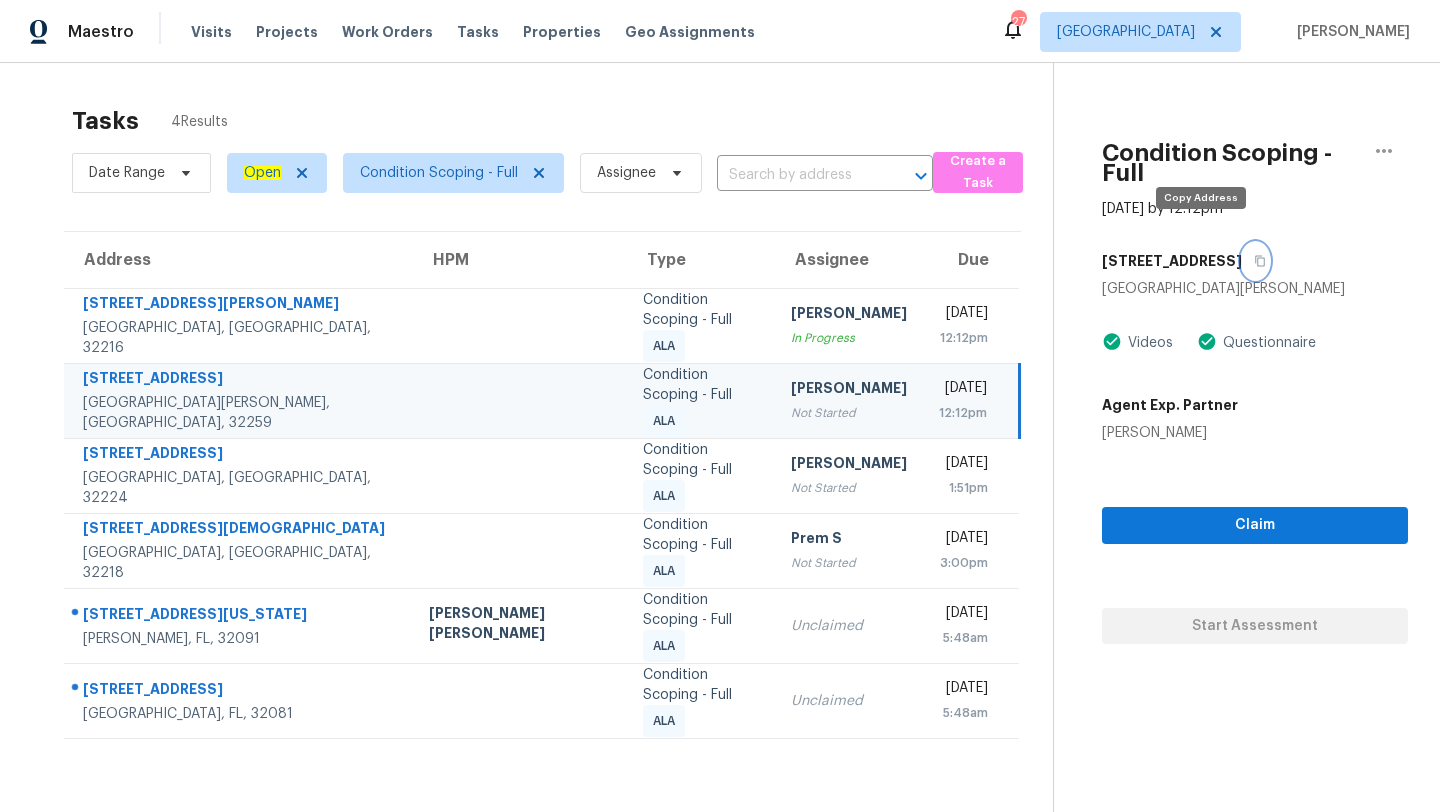 click at bounding box center (1255, 261) 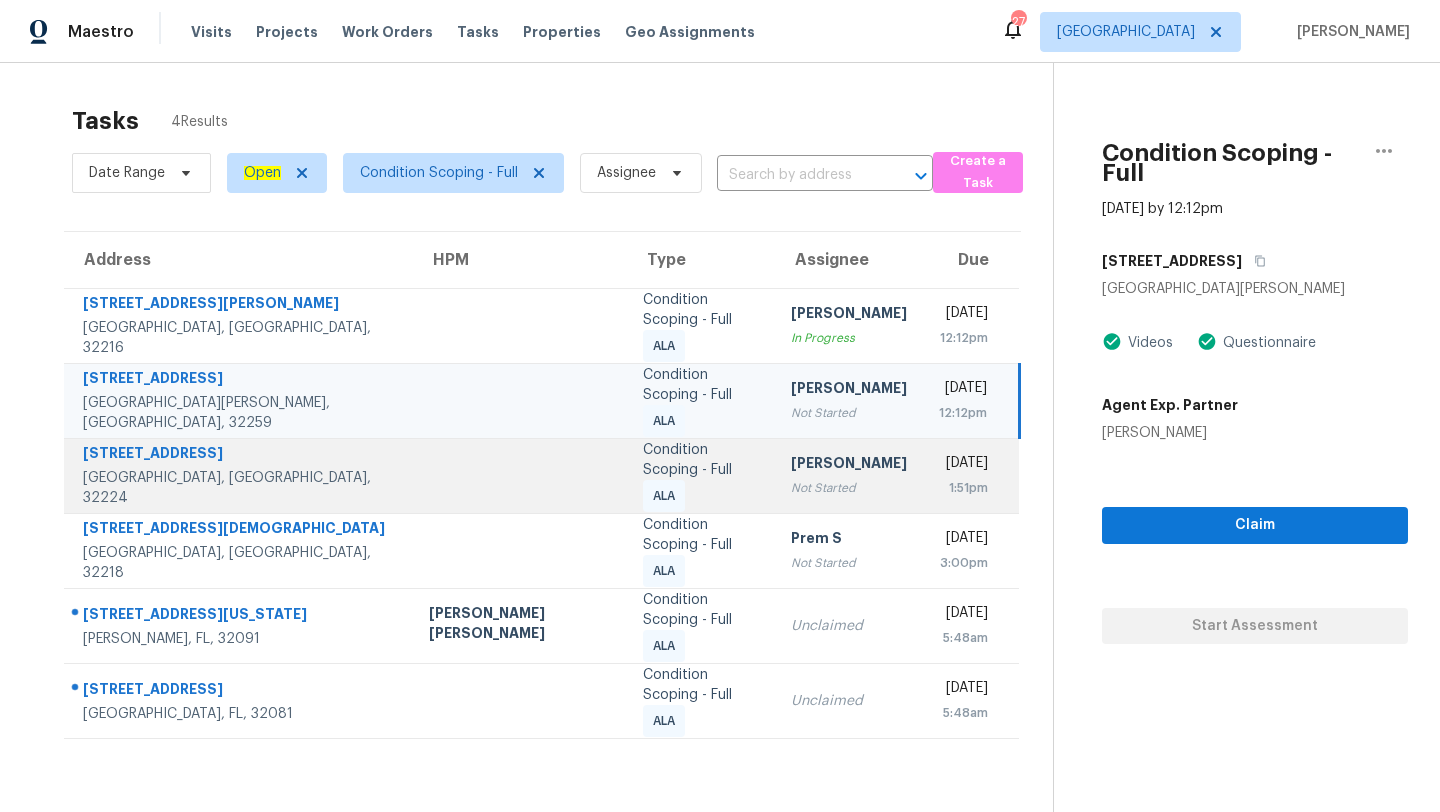 click on "[PERSON_NAME]" at bounding box center (849, 465) 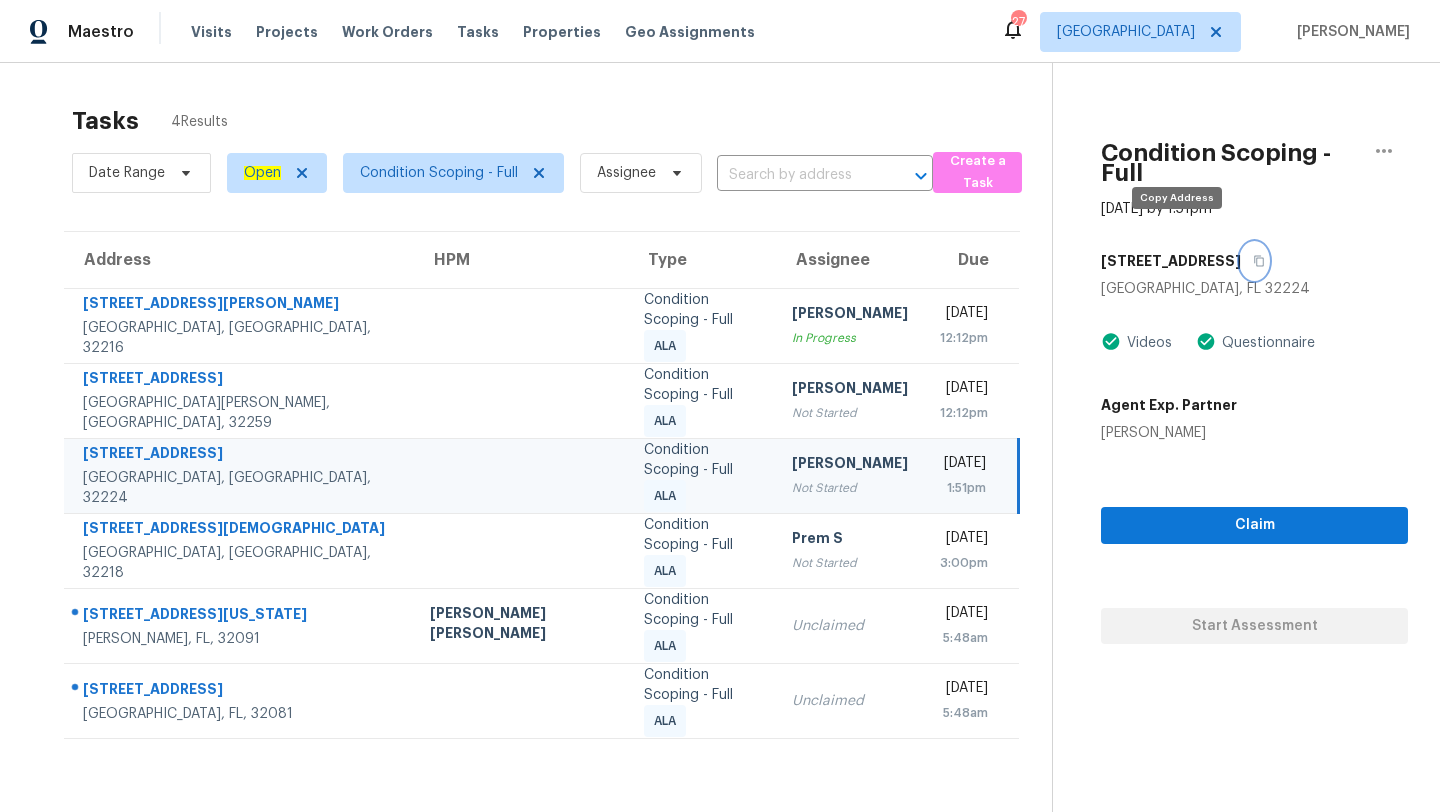 click at bounding box center (1254, 261) 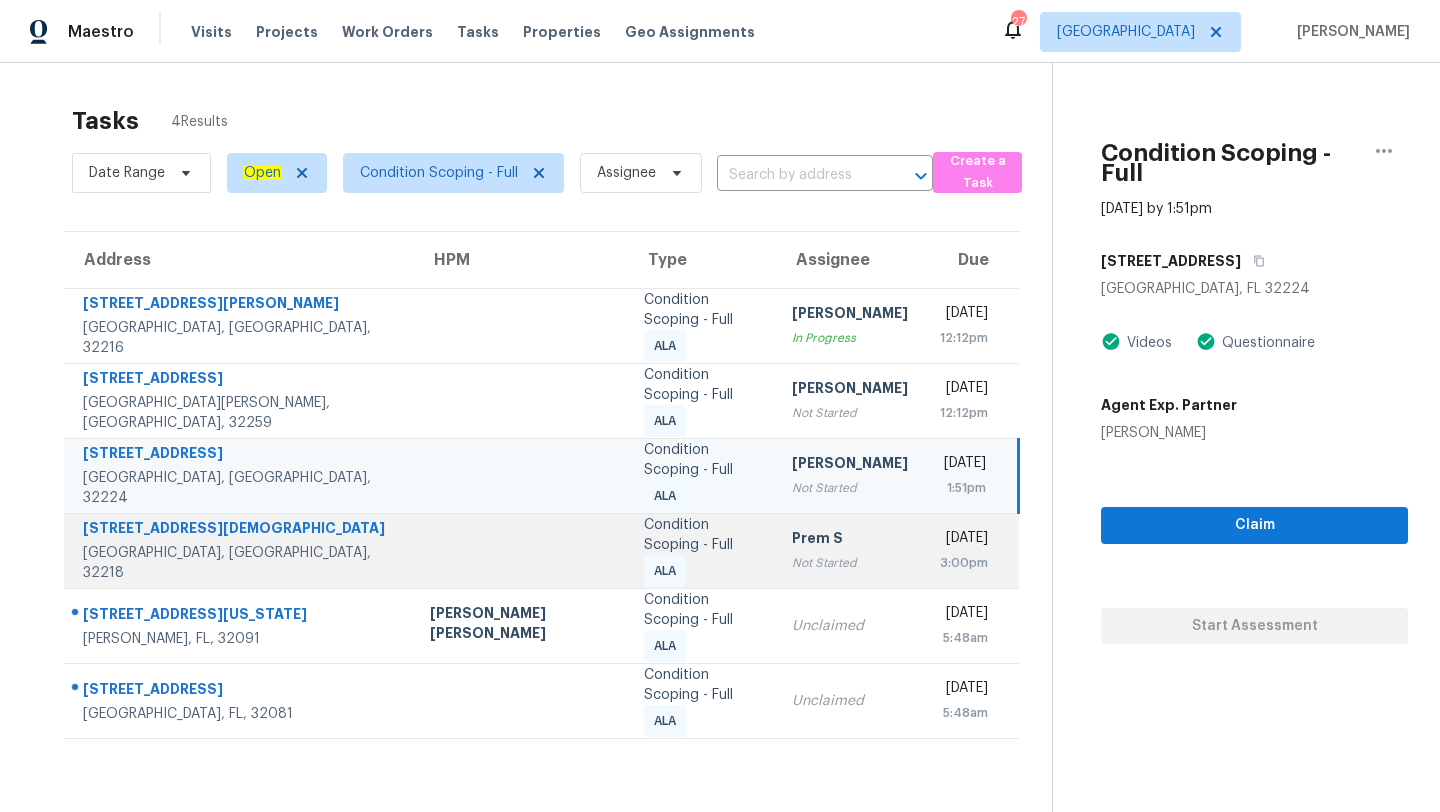 click on "Not Started" at bounding box center (850, 563) 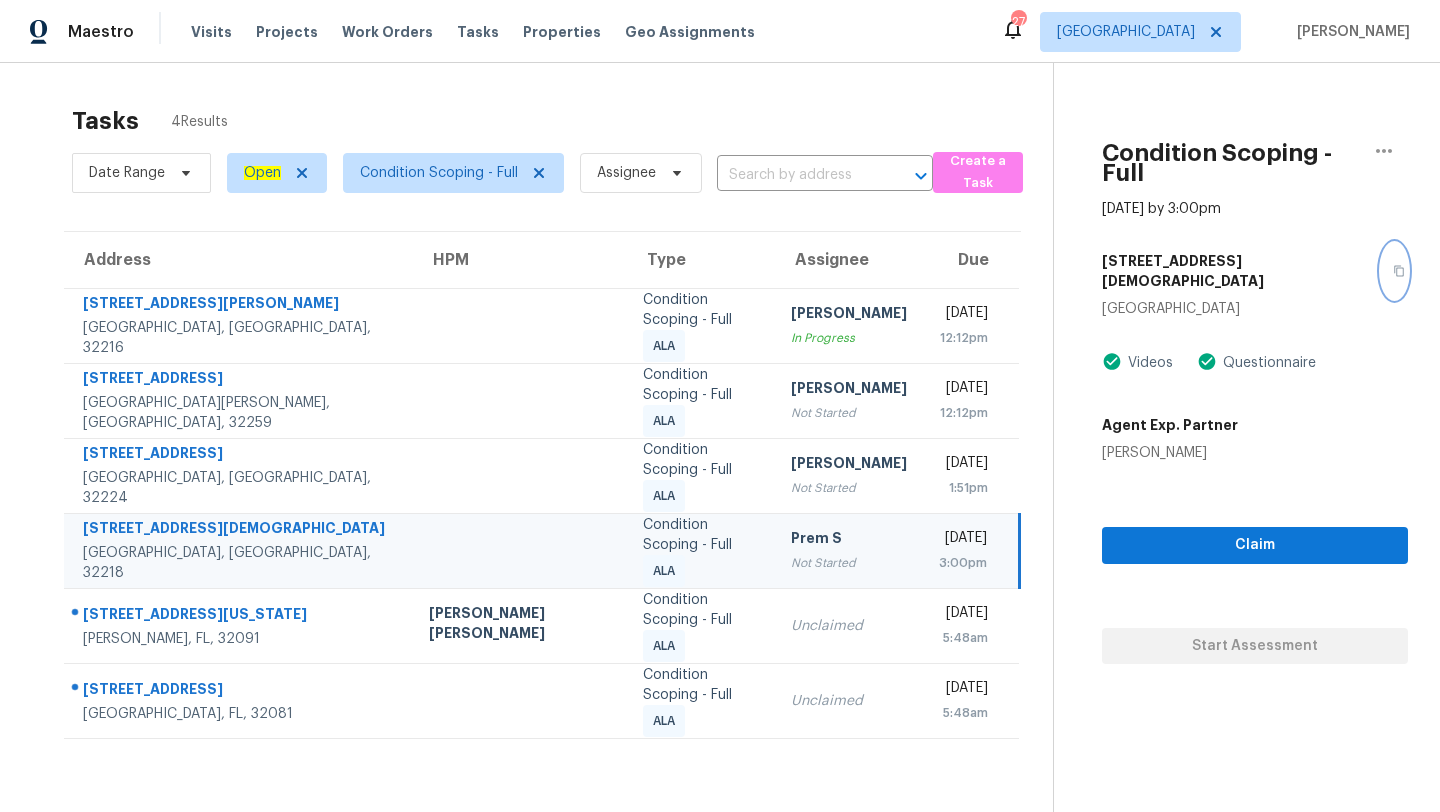 click 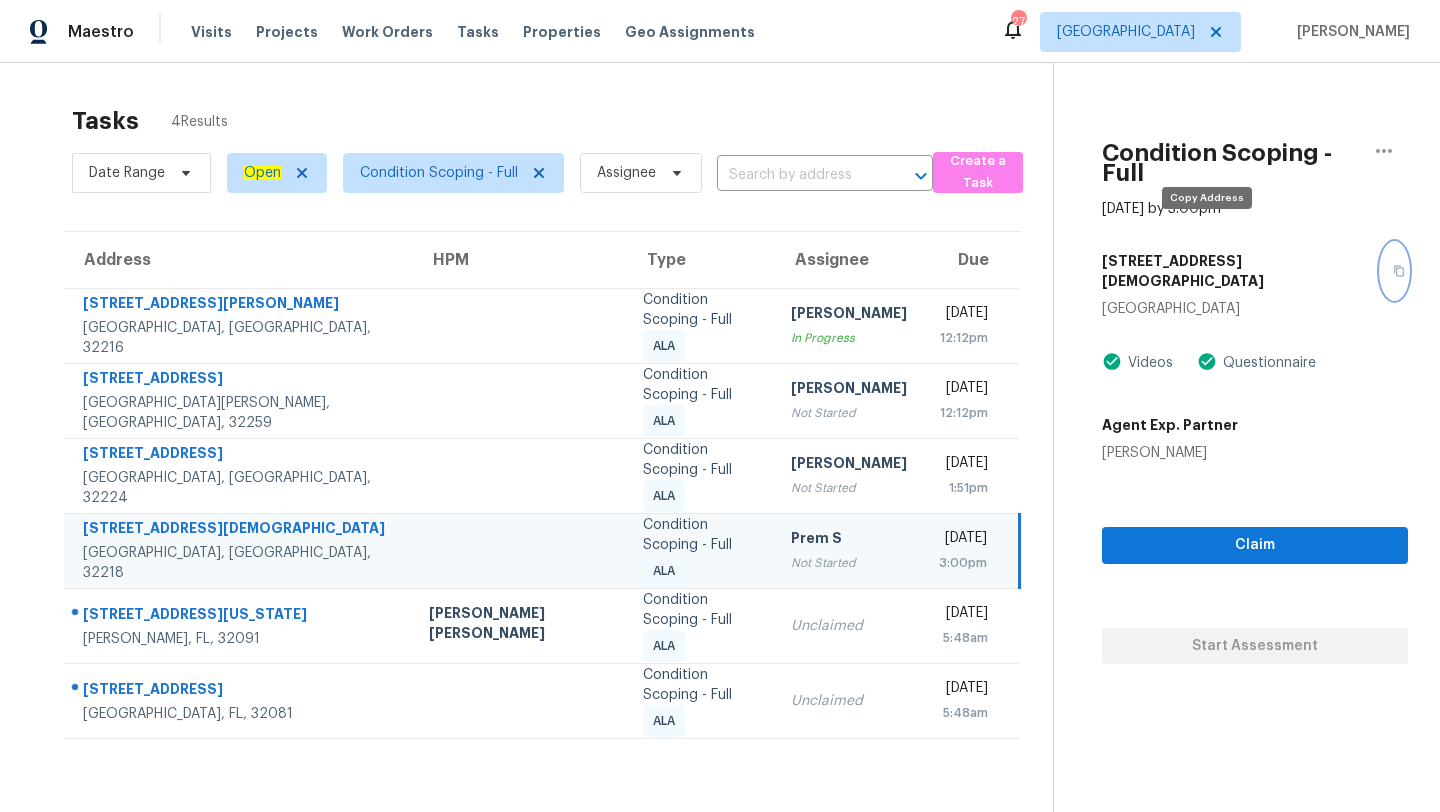 click 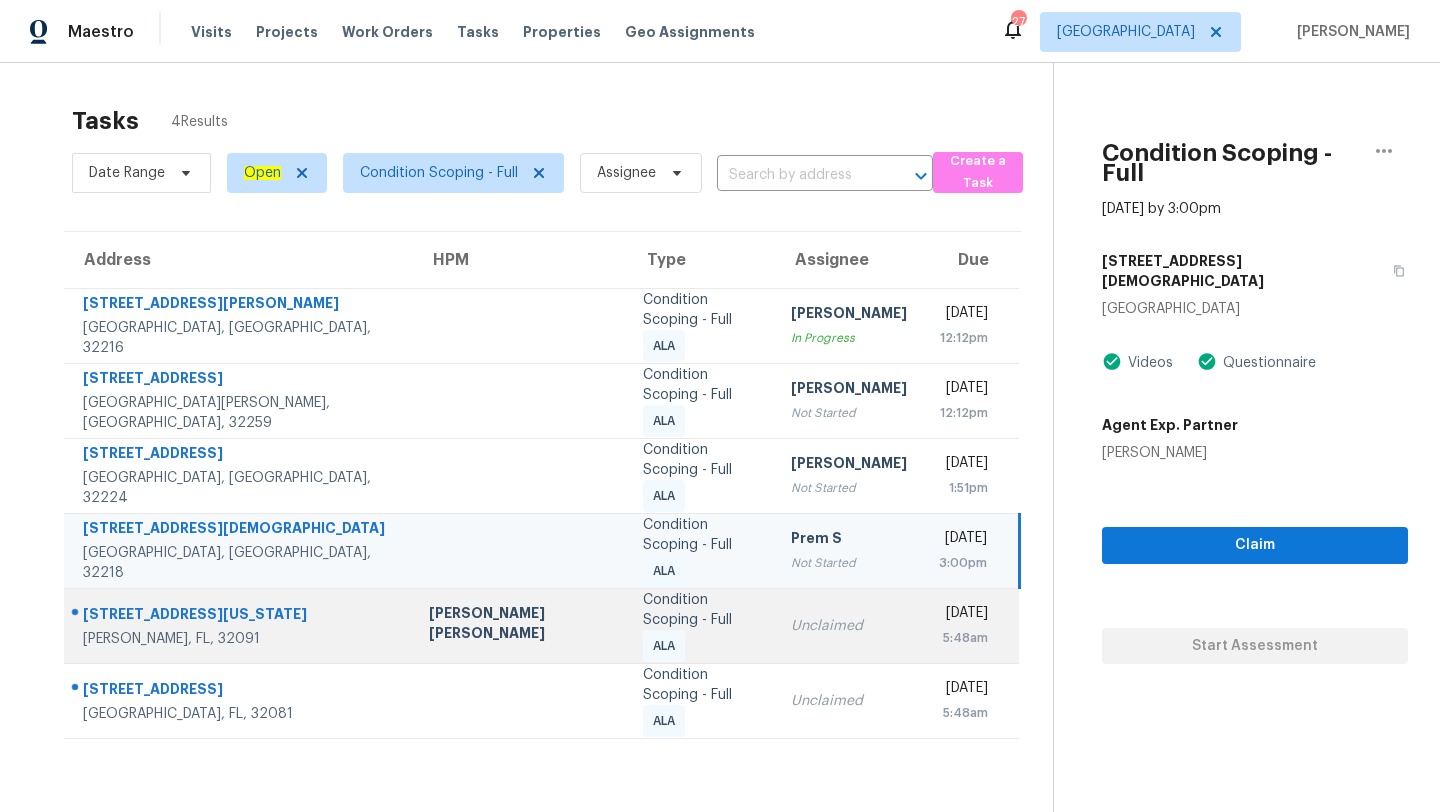 click on "Unclaimed" at bounding box center (849, 626) 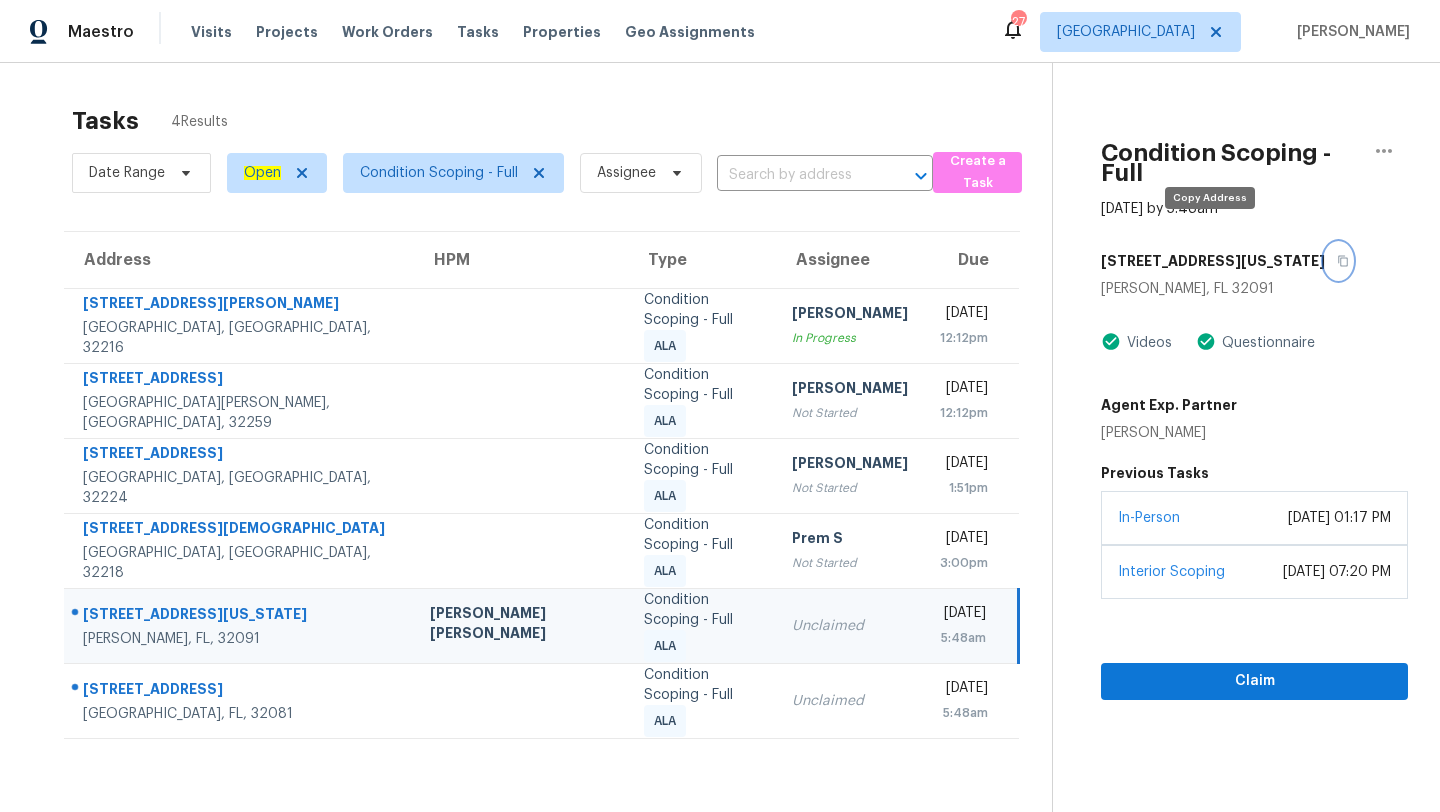 click 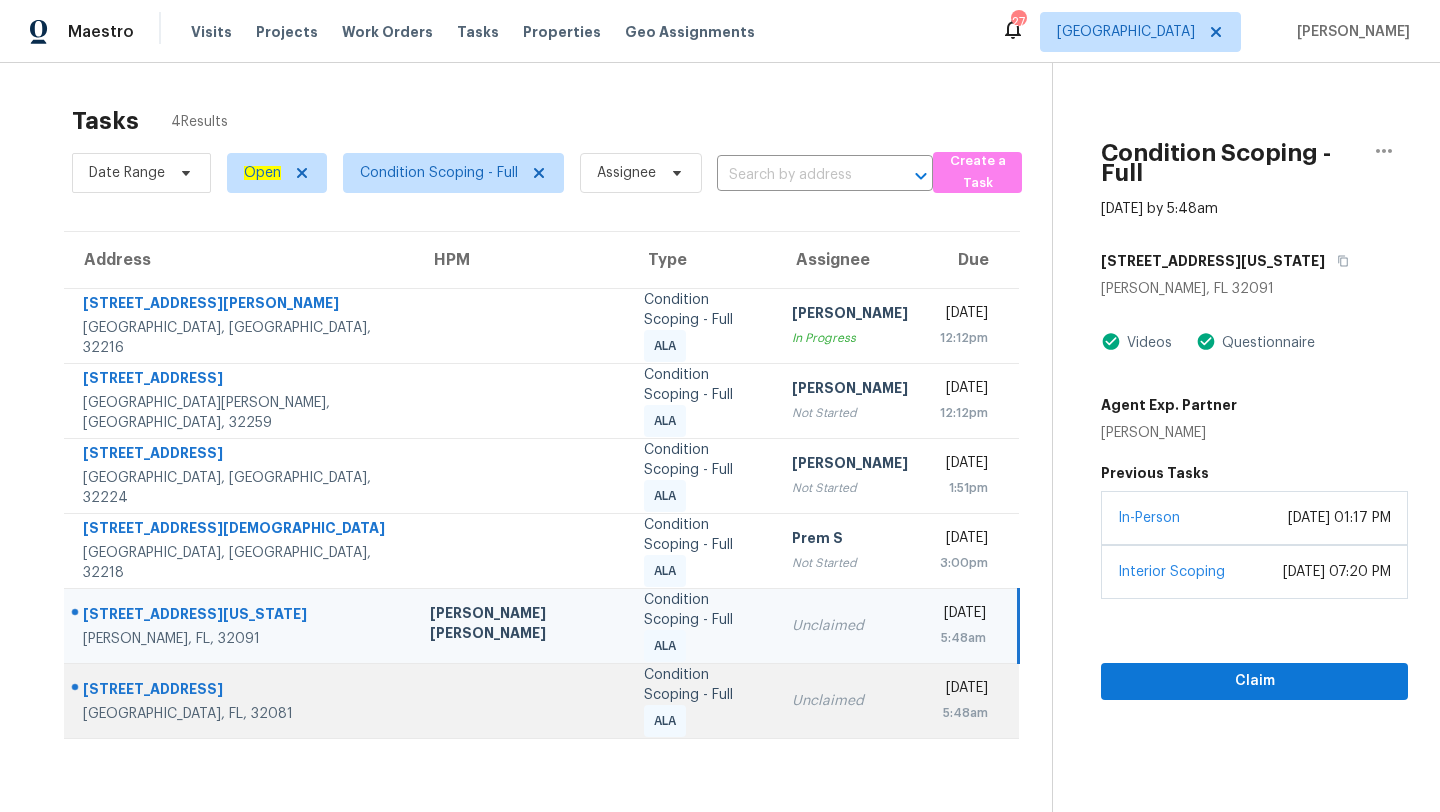 click on "Unclaimed" at bounding box center (850, 700) 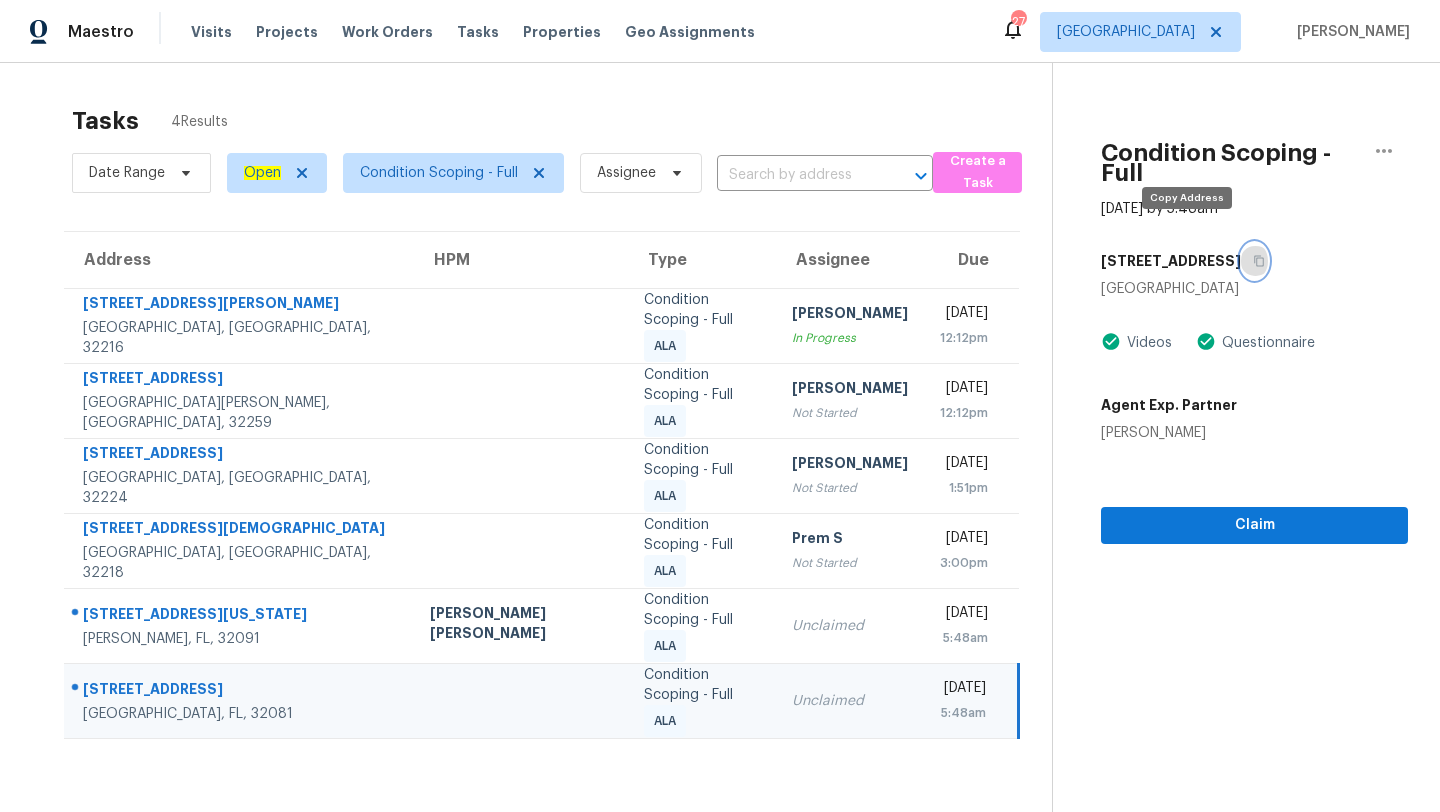 click 